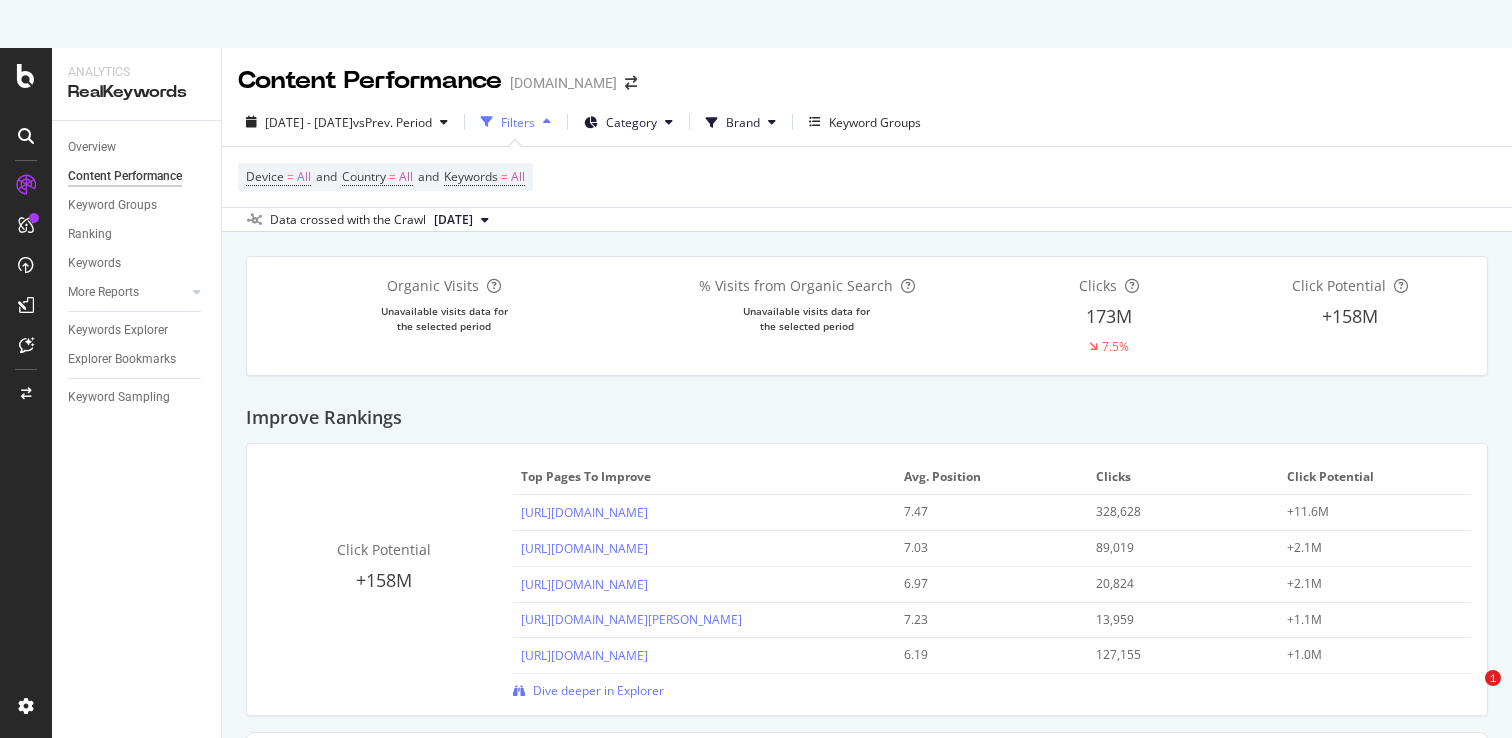 scroll, scrollTop: 0, scrollLeft: 0, axis: both 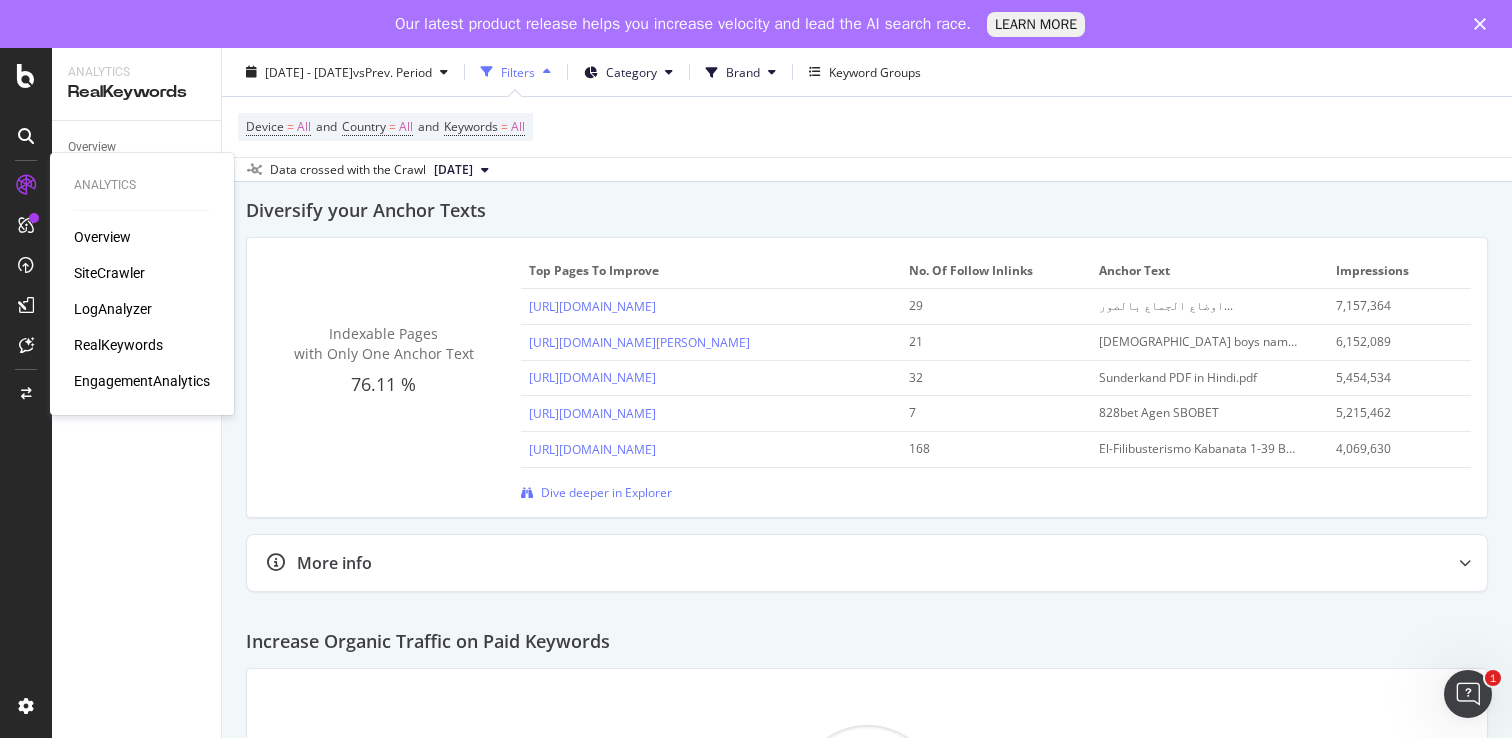 click on "LogAnalyzer" at bounding box center (113, 309) 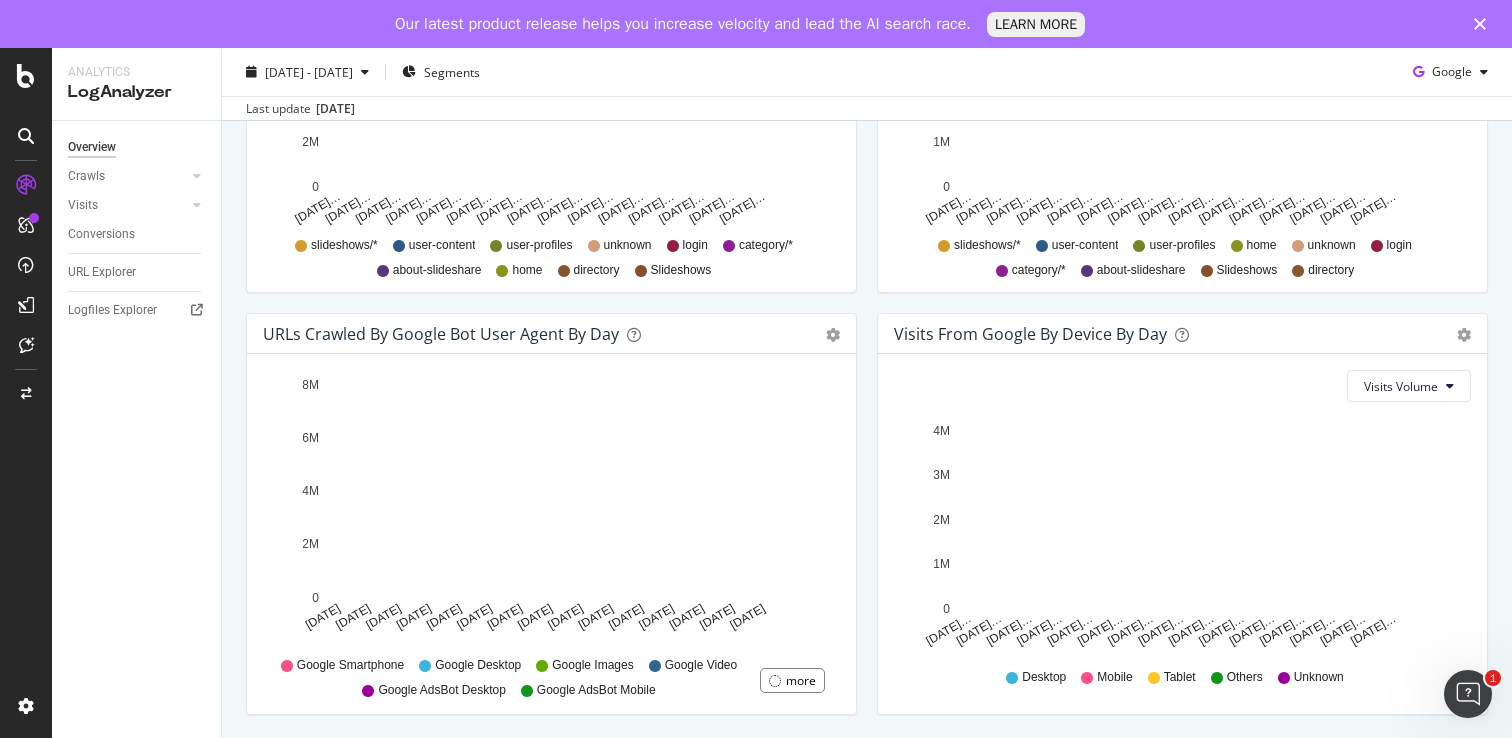 scroll, scrollTop: 929, scrollLeft: 0, axis: vertical 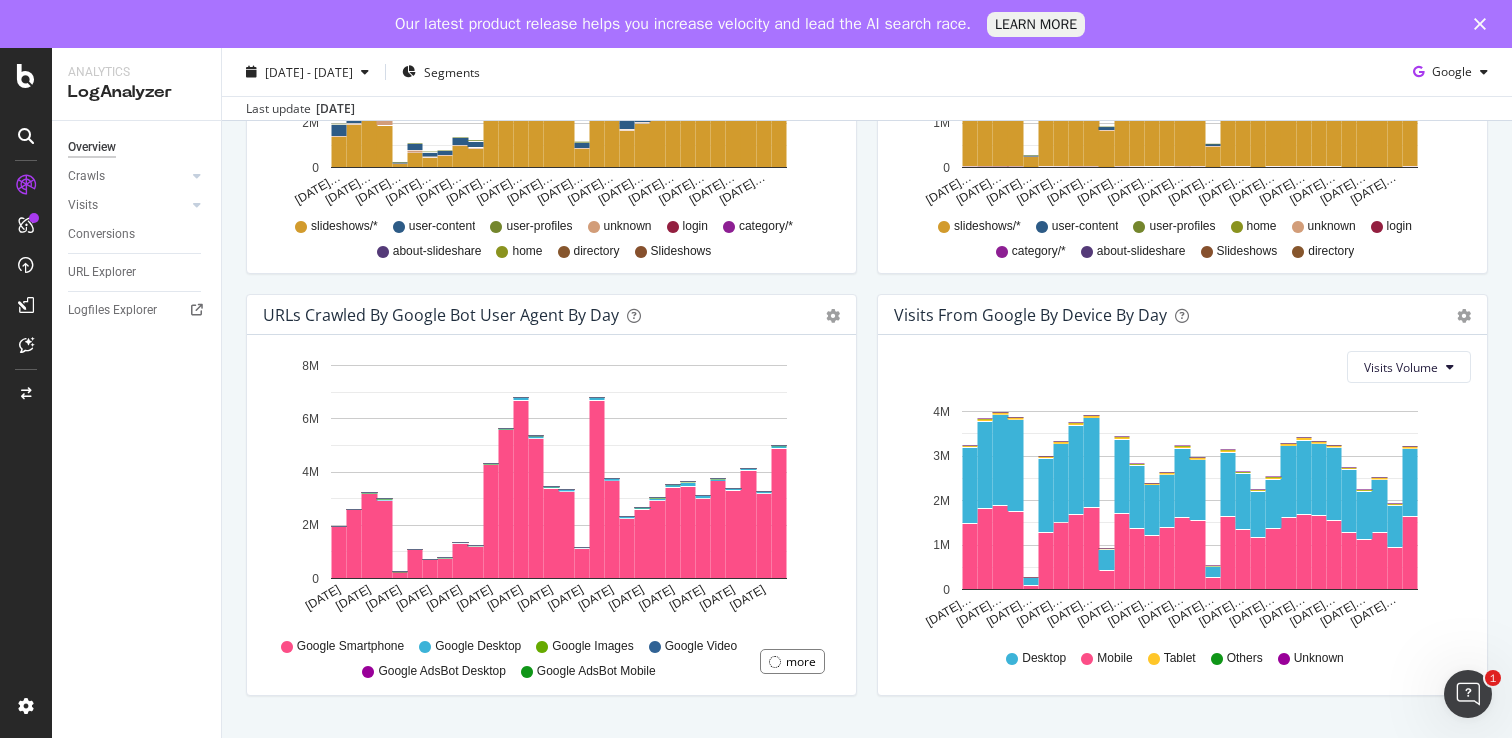 click on "Hold CMD (⌘) while clicking to filter the report. [DATE] [DATE] [DATE] [DATE] [DATE] [DATE] [DATE] [DATE] [DATE] [DATE] [DATE] [DATE] [DATE] [DATE] [DATE] 0 2M 4M 6M 8M Date Google Smartphone Google Desktop Google Images Google Video Google AdsBot Desktop Google AdsBot Mobile Google AdSense Mobile Google Other Google AdSense Desktop Google InspectionTool Google Storebot [DATE] 1,952,013 18,128 1,215 0 0 0 0 0 0 0 0 [DATE] 2,585,537 21,055 1,810 0 0 0 0 0 0 0 0 [DATE] 3,184,133 27,958 3,599 0 0 0 0 0 0 0 0 [DATE] 2,932,748 51,056 2,749 0 0 0 0 0 0 0 0 [DATE] 245,073 3,847 368 0 0 0 0 0 0 0 0 [DATE] 1,072,722 22,376 1,507 0 0 0 0 0 0 0 0 [DATE] 702,084 17,635 1,435 0 0 0 0 0 0 0 0 [DATE] 757,338 19,489 1,588 0 0 0 0 0 0 0 0 [DATE] 1,332,042 20,252 5,388 0 0 0 0 0 0 0 0 [DATE] 1,218,822 13,667 1,162 0 0 0 0 0 0 0 0 [DATE] 4,275,523 25,567 2,025 0 0 0 0 0 0 0 0 [DATE] 5,584,057" at bounding box center (551, 515) 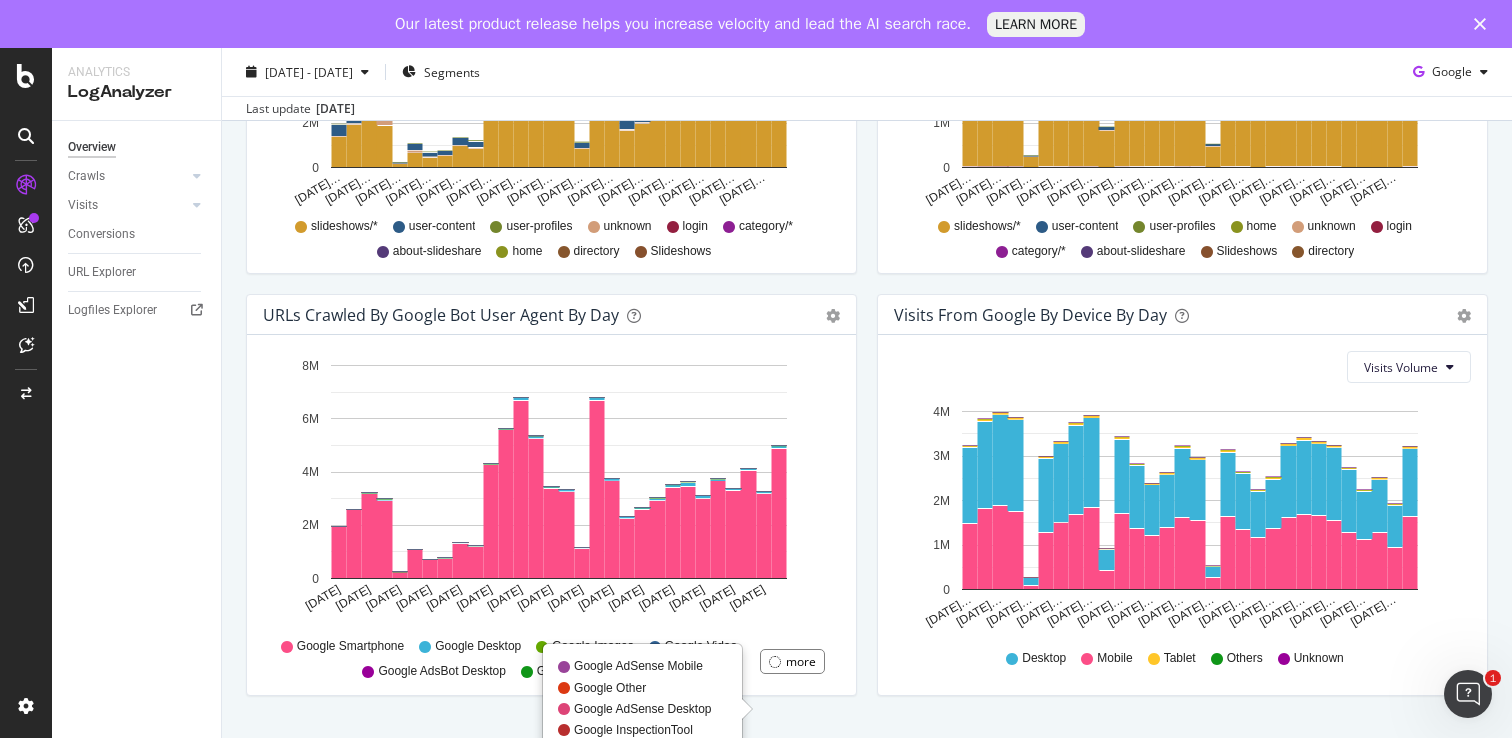 click on "more" at bounding box center (792, 661) 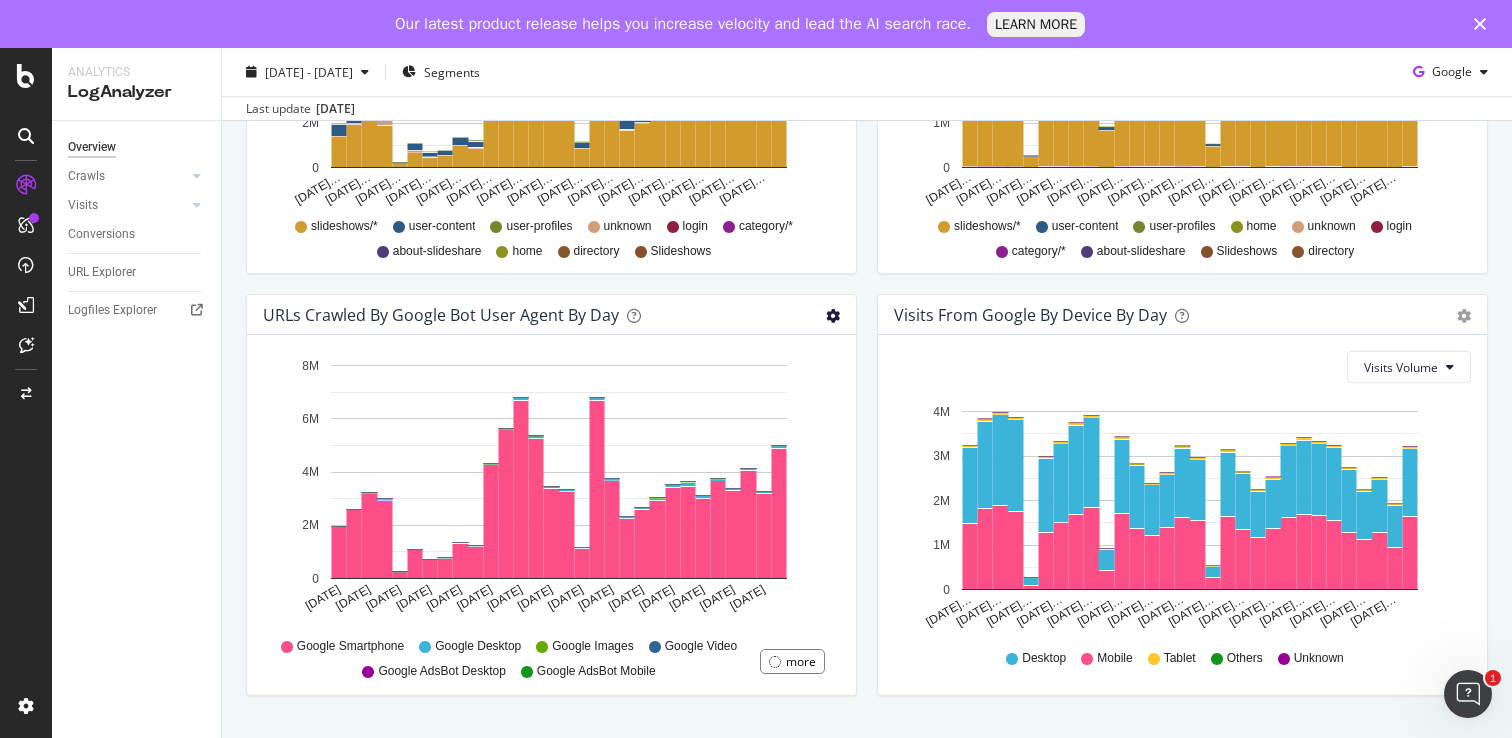 click at bounding box center [833, -528] 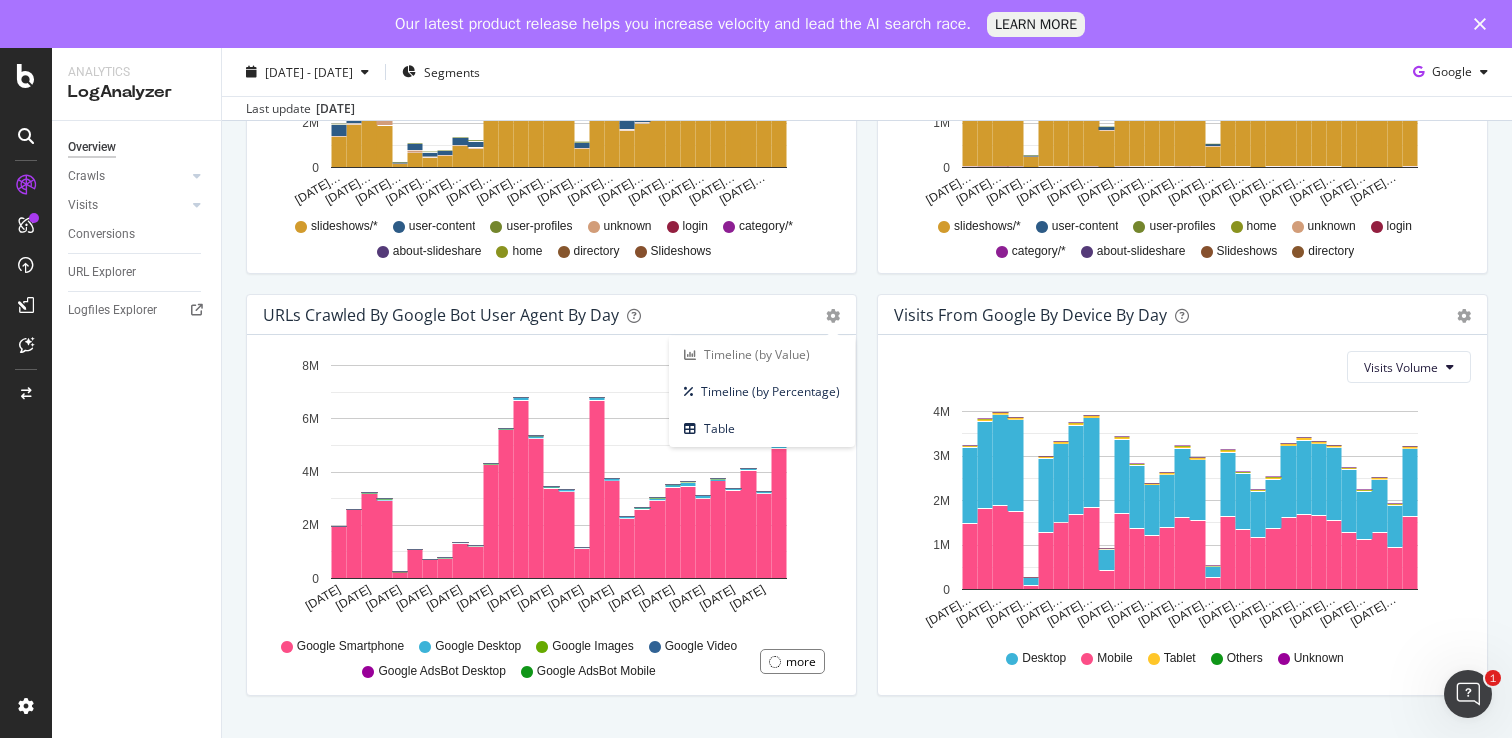click on "URLs Crawled by Google By Segment By Day Timeline (by Value) Table All Google Bots Crawl Volume Segment Pagetype Hold CMD (⌘) while clicking to filter the report. [DATE]… [DATE]… [DATE]… [DATE]… [DATE]… [DATE]… [DATE]… [DATE]… [DATE]… [DATE]… [DATE]… [DATE]… [DATE]… [DATE]… [DATE]… 0 2M 4M 6M 8M Date pagetype = Slideshows pagetype = about-slideshare pagetype = category/* pagetype = directory pagetype = home pagetype = login pagetype = slideshows/* pagetype = unknown pagetype = user-content pagetype = user-profiles [DATE] 0 57 174 3 39 2,093 1,380,068 26,995 535,570 26,357 [DATE] 0 80 160 3 61 2,400 1,935,784 25,519 603,656 40,739 [DATE] 0 115 190 105 160 1,841 2,300,689 56,088 808,853 47,649 [DATE] 0 155 170 108 157 1,843 1,878,886 313,382 719,610 72,242 [DATE] 0 24 16 0 6 507 162,050 16,932 61,492 8,261 [DATE] 0 150 171 1 41 6,825 661,861 109,887 282,486 35,183 [DATE] 0 69 168 3 41 4,756 456,307 34,945 196,314 28,551 [DATE] 0 91 167 0 40" at bounding box center (551, 83) 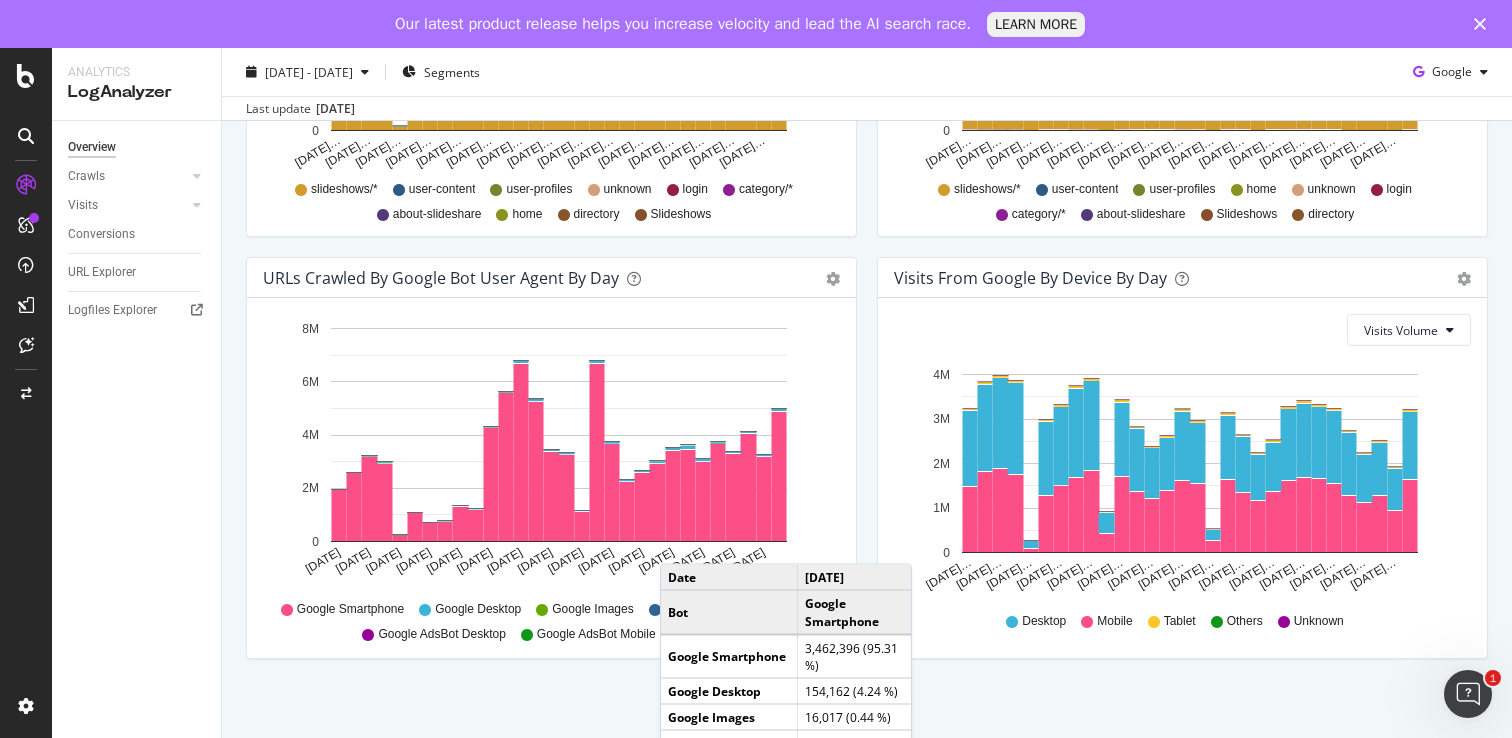 scroll, scrollTop: 929, scrollLeft: 0, axis: vertical 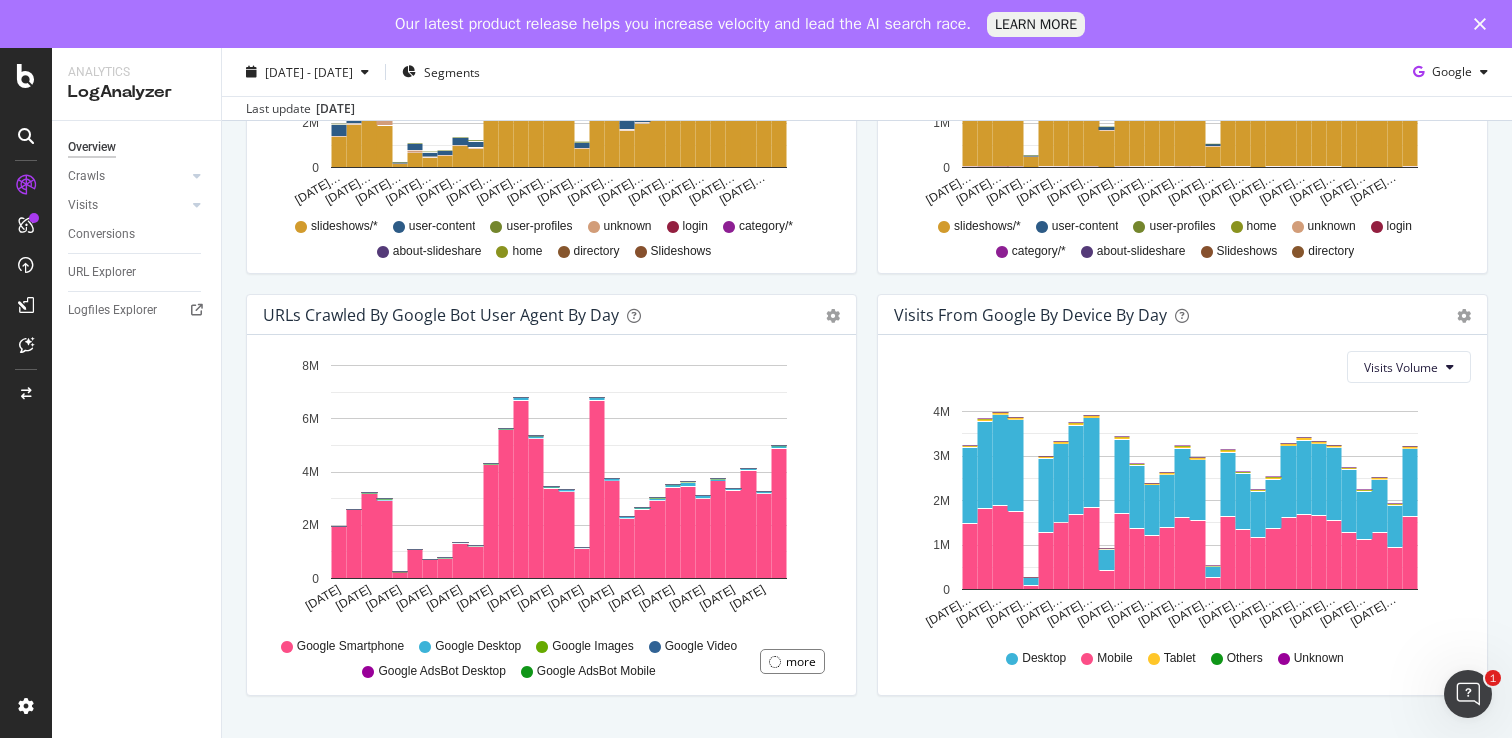 click at bounding box center (287, 647) 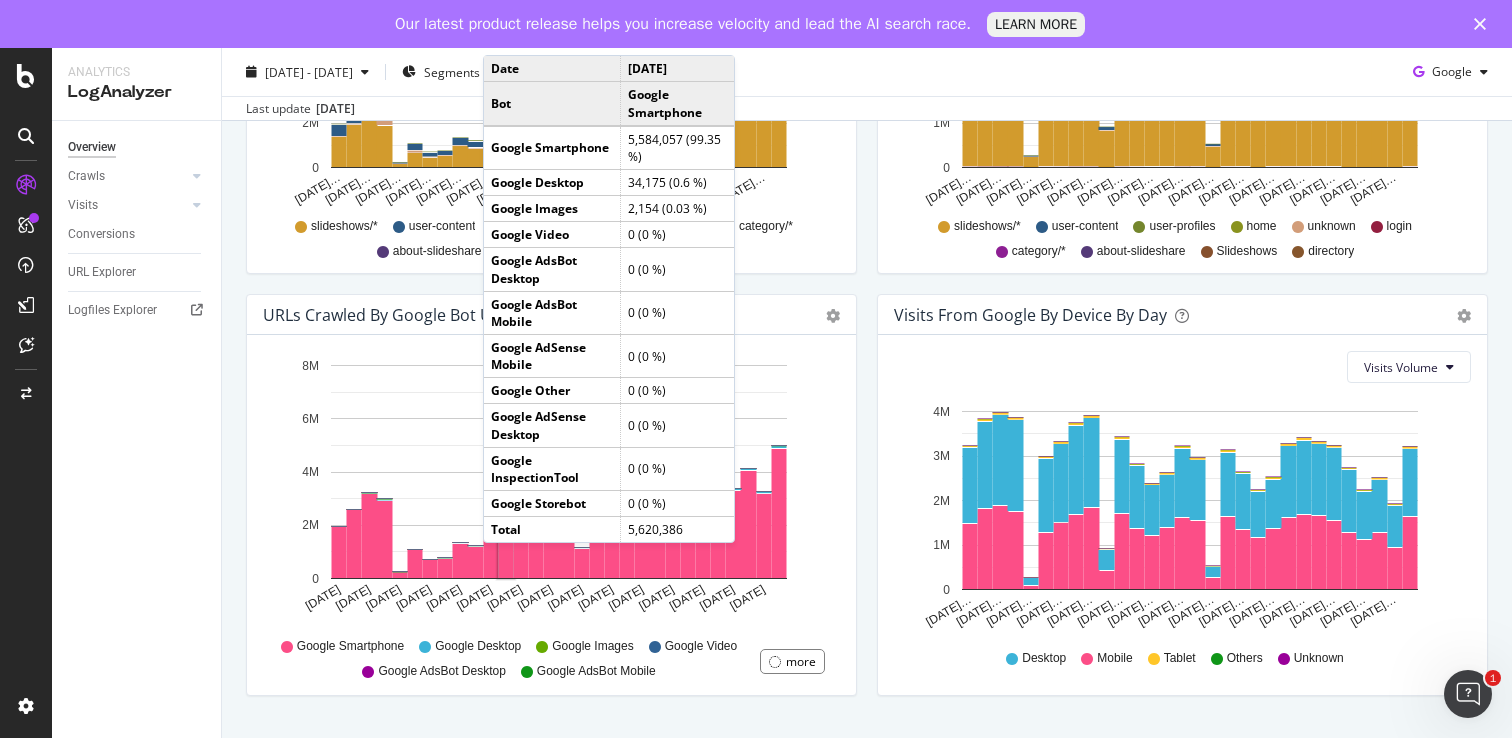 click 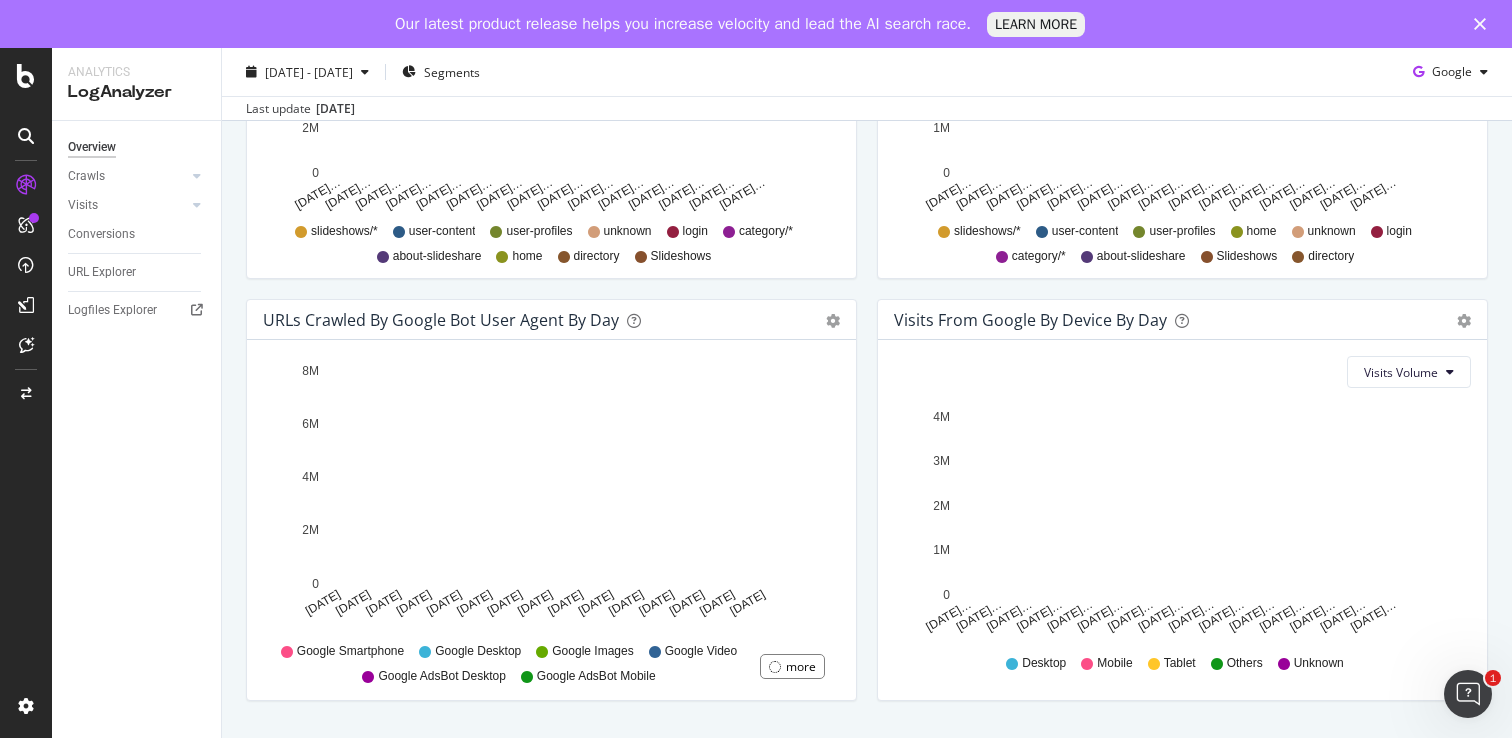 scroll, scrollTop: 929, scrollLeft: 0, axis: vertical 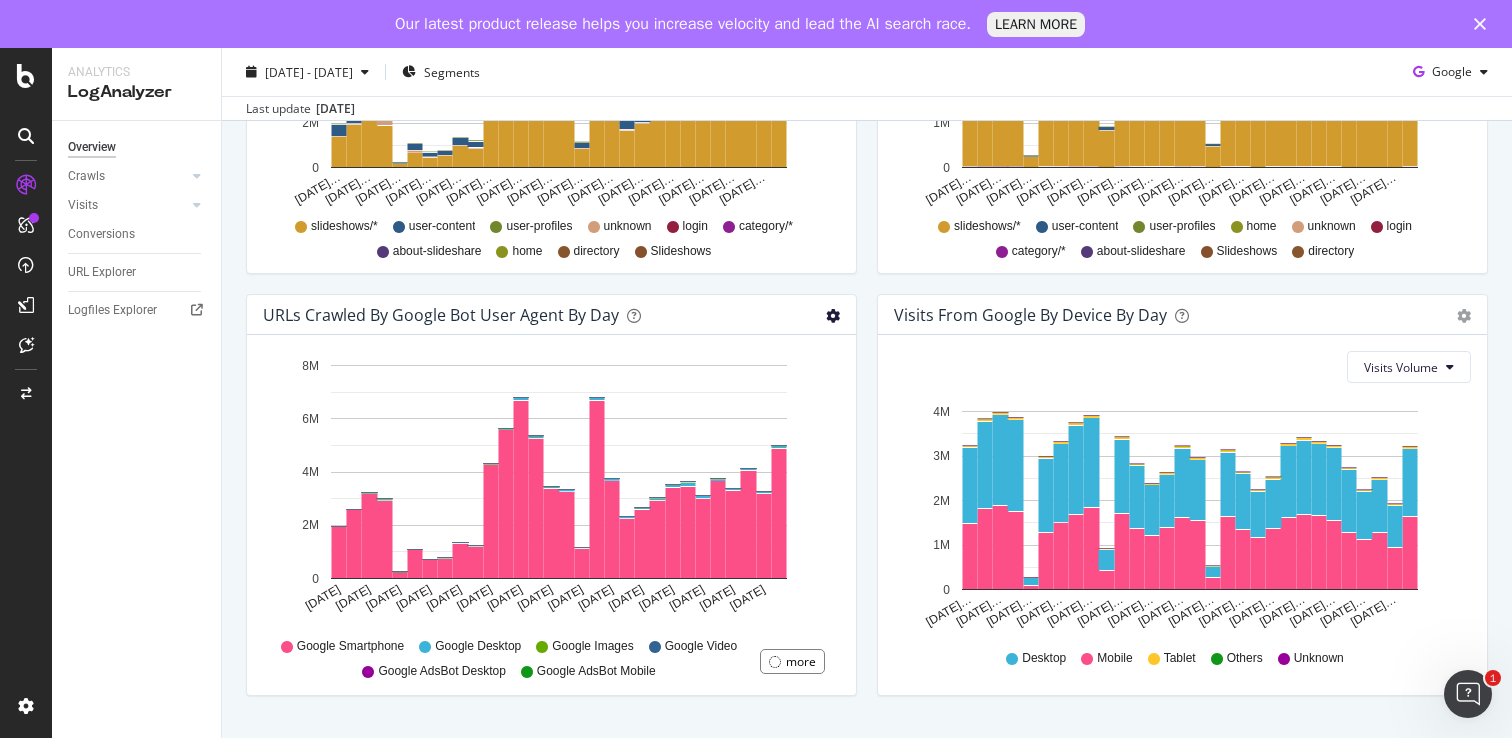 click at bounding box center (833, -528) 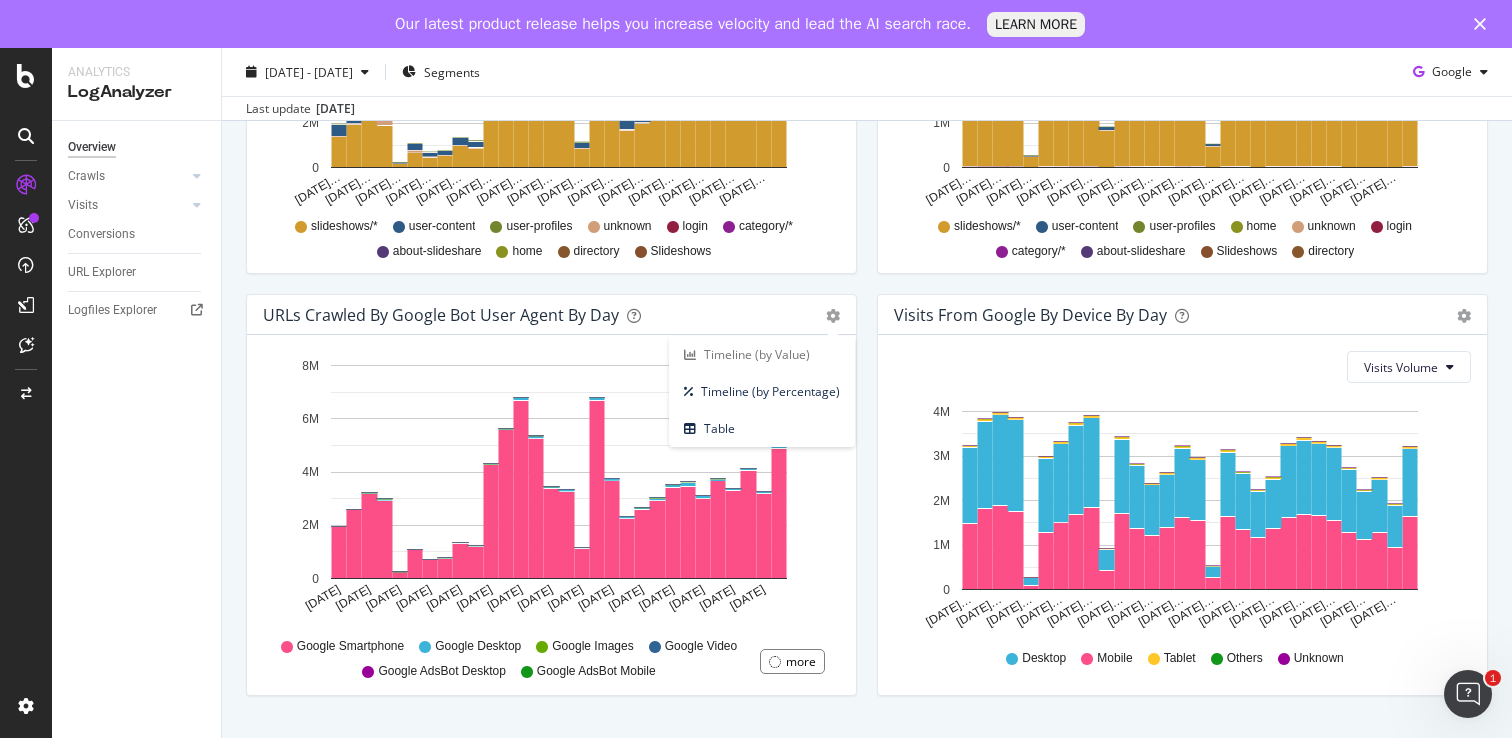 click on "URLs Crawled by Google bot User Agent By Day Timeline (by Value) Timeline (by Percentage) Table" at bounding box center (551, 315) 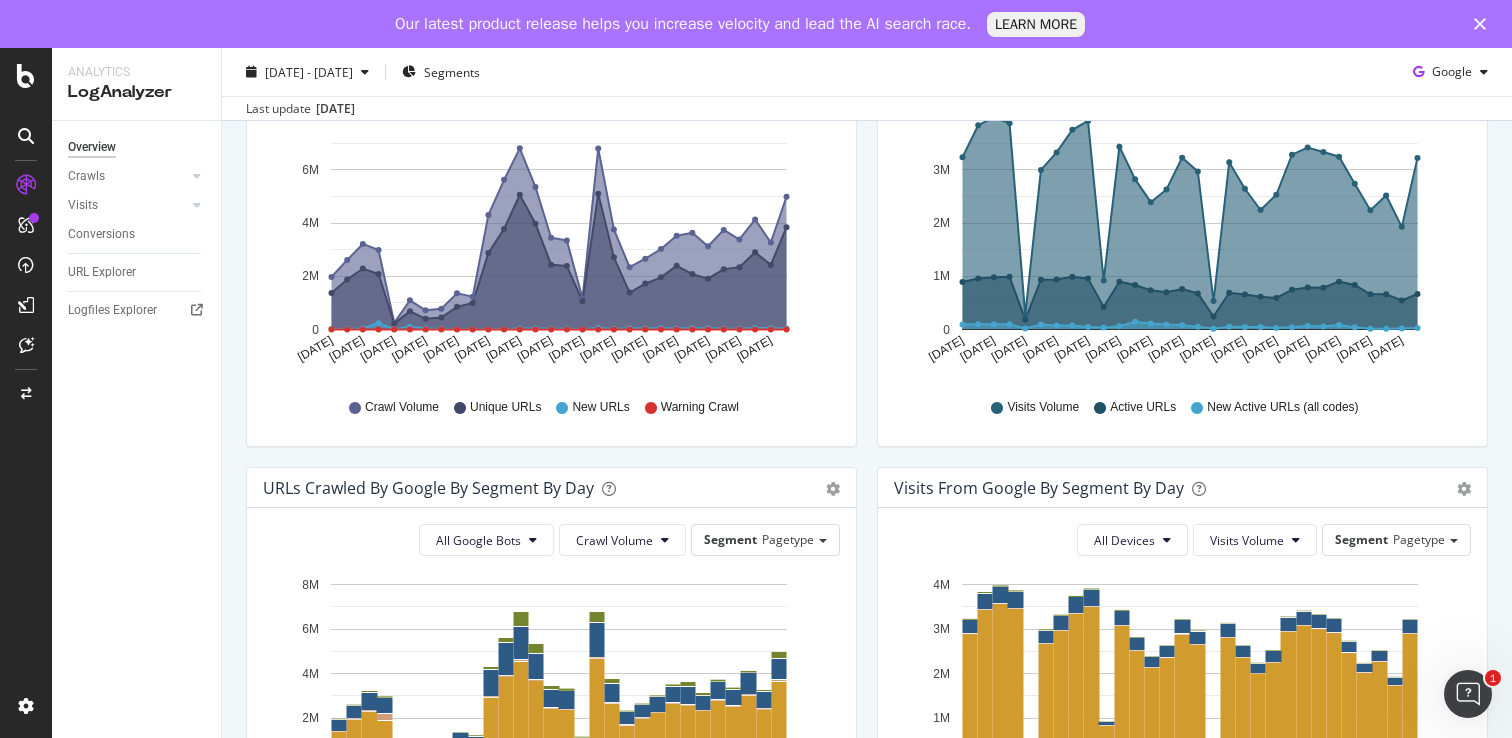 scroll, scrollTop: 0, scrollLeft: 0, axis: both 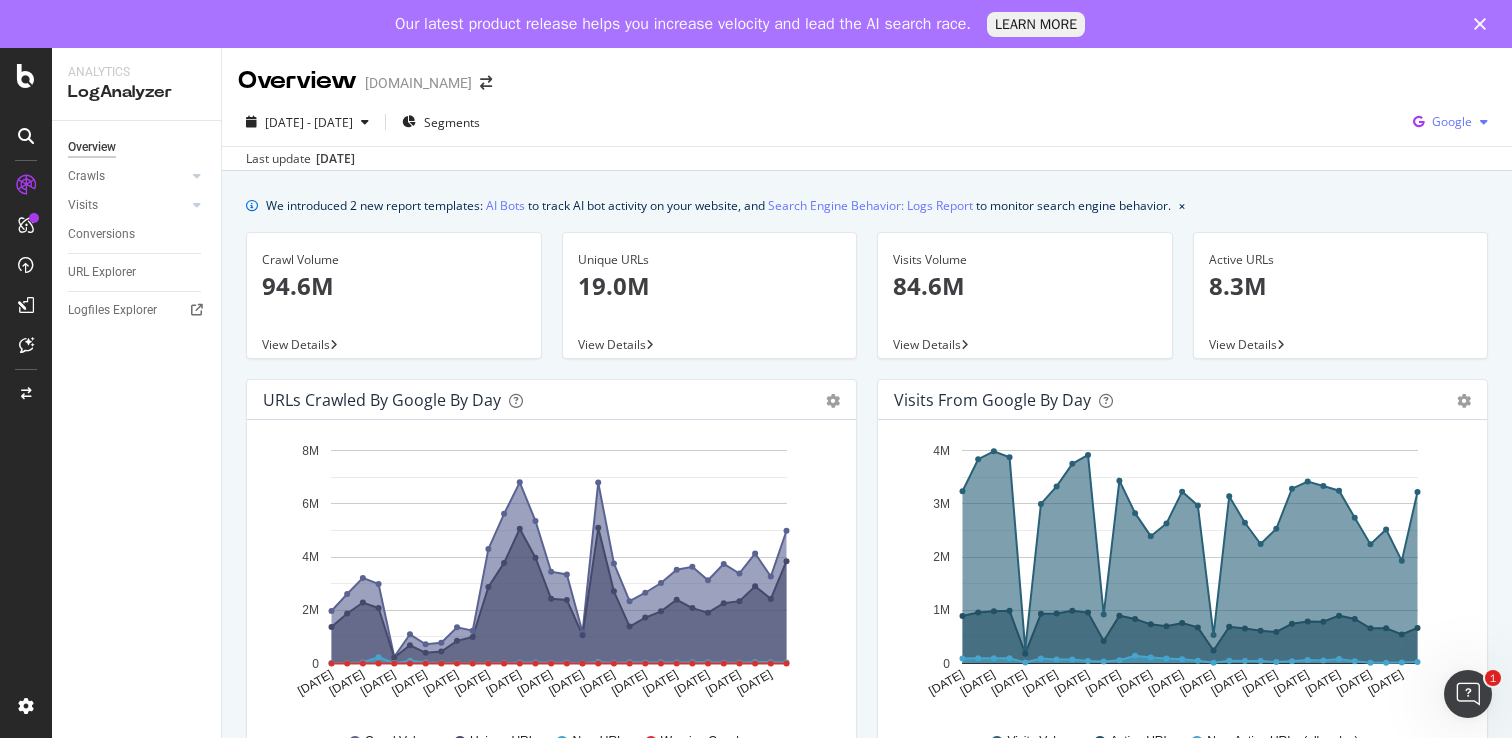click on "Google" at bounding box center (1450, 122) 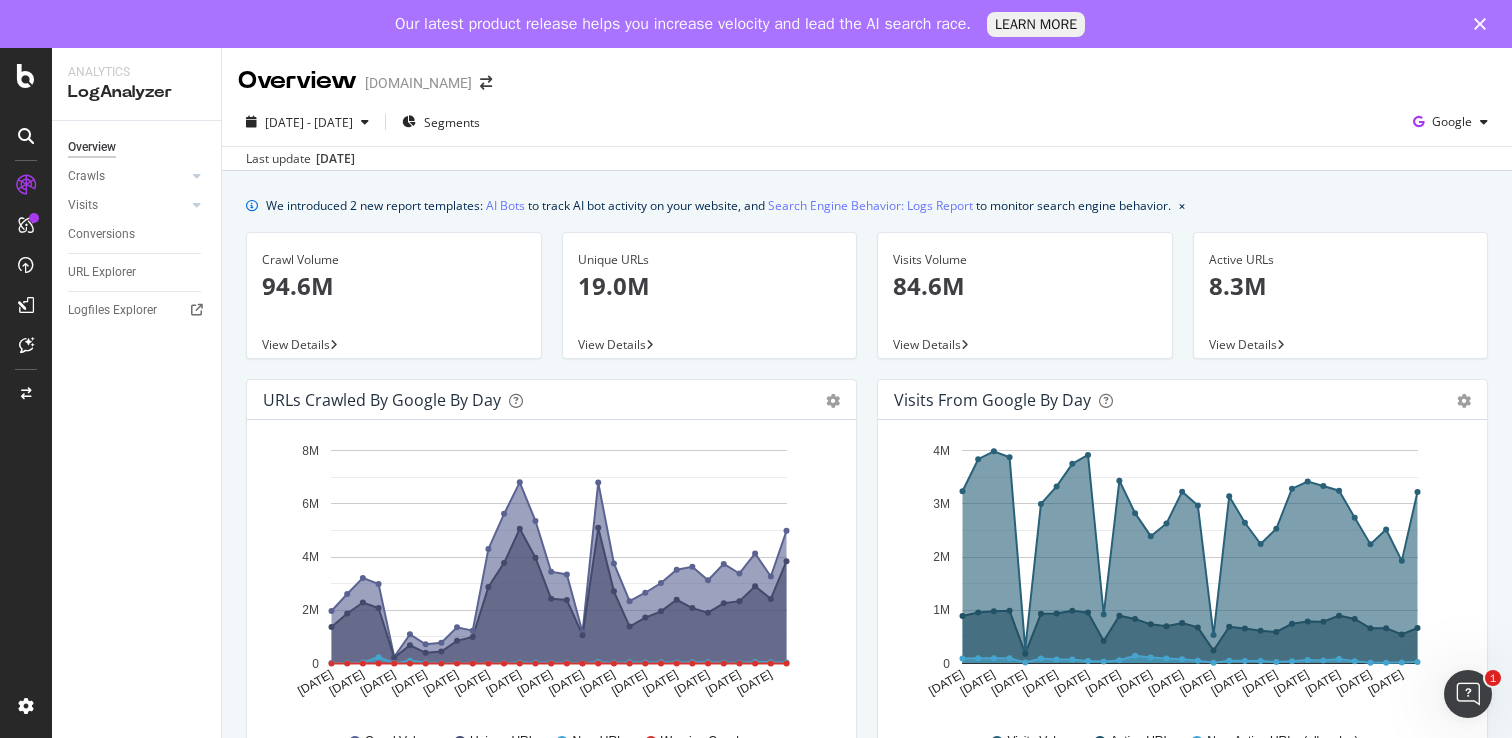 click on "[DATE] - [DATE] Segments Google" at bounding box center (867, 126) 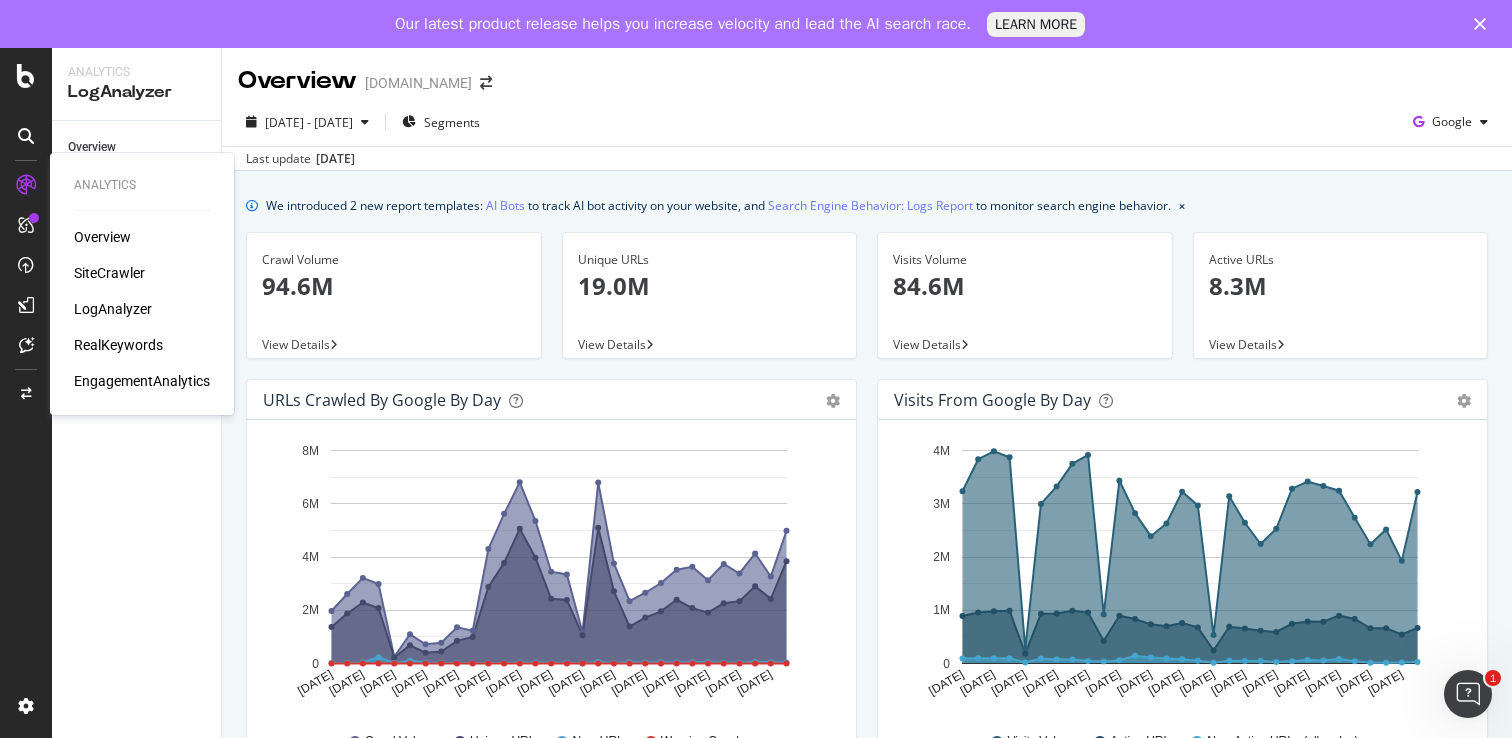 click on "SiteCrawler" at bounding box center (109, 273) 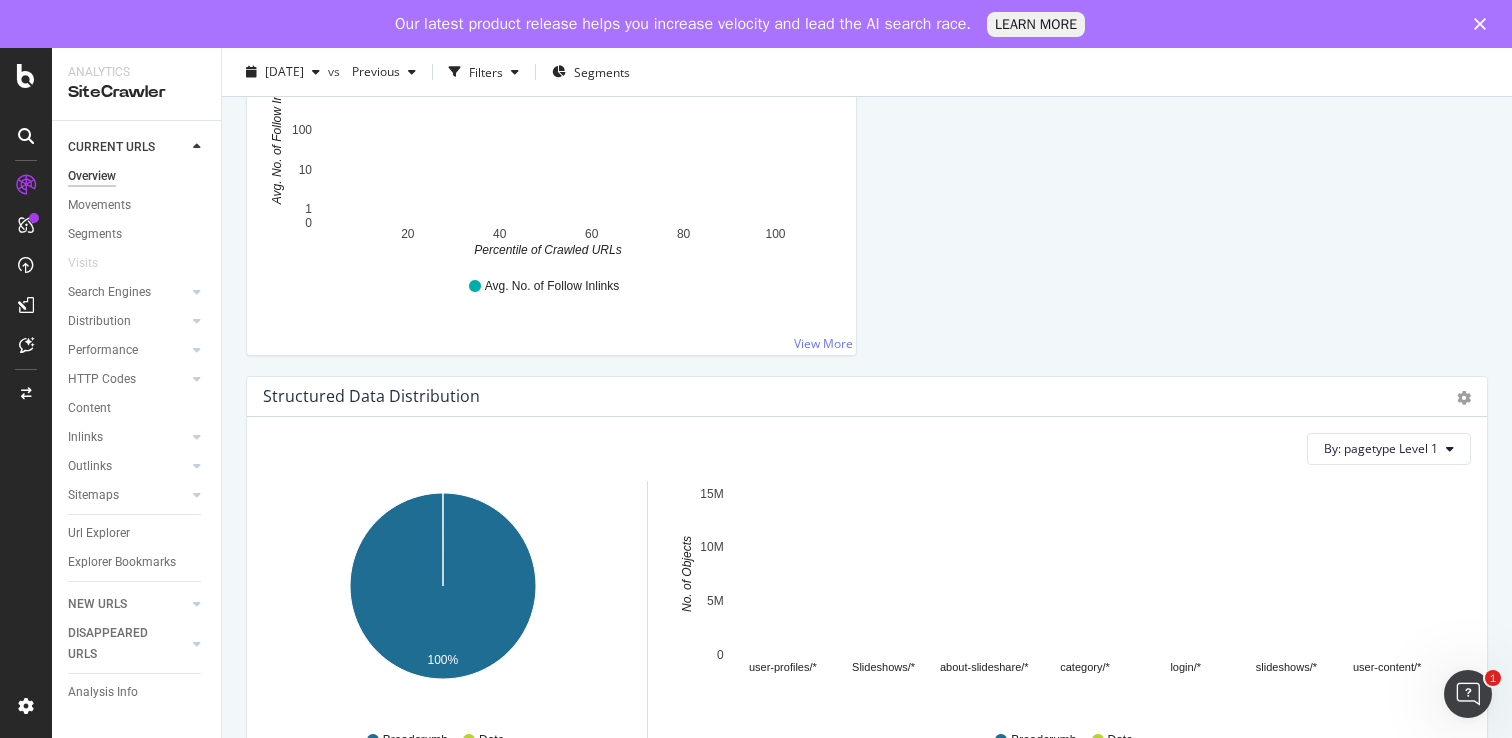 scroll, scrollTop: 1681, scrollLeft: 0, axis: vertical 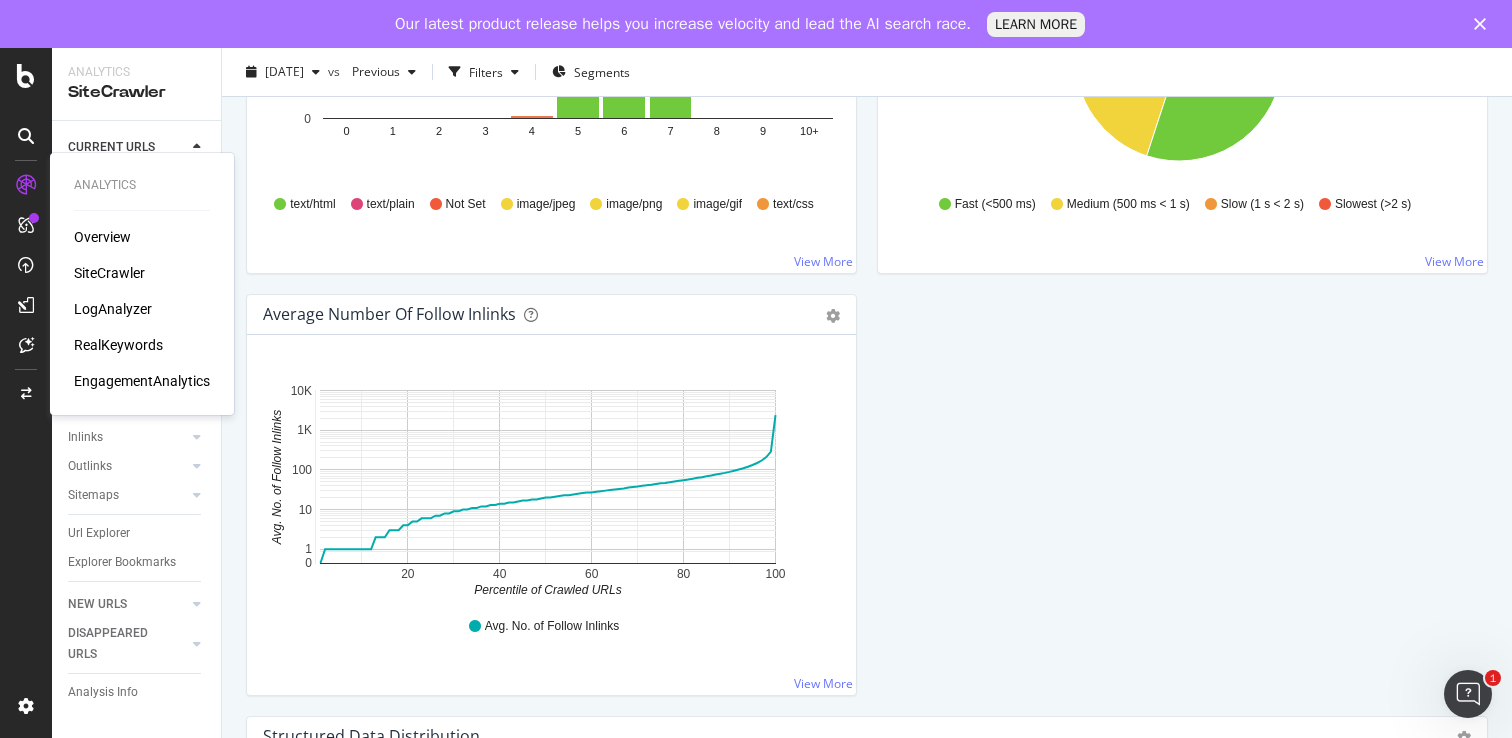 click on "LogAnalyzer" at bounding box center (113, 309) 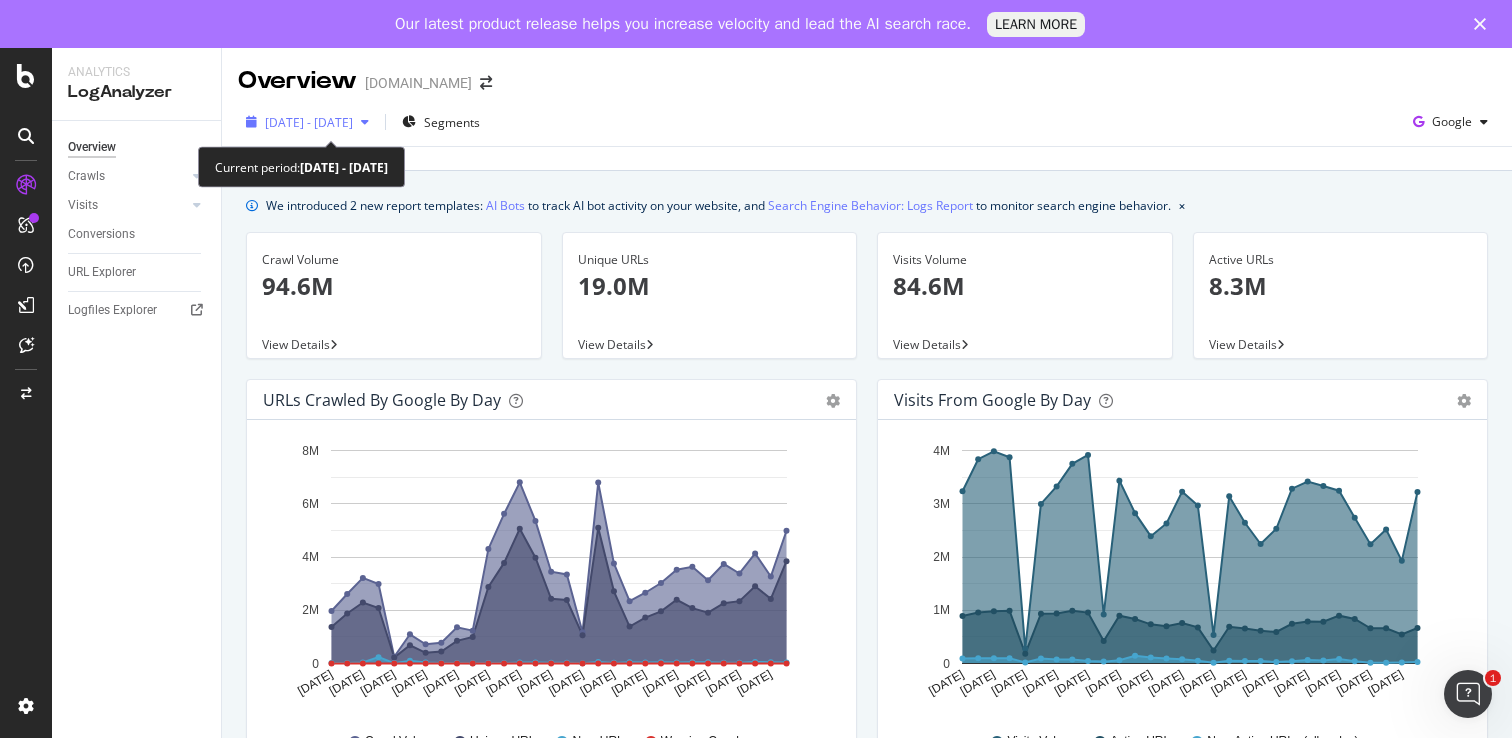 click on "[DATE] - [DATE]" at bounding box center [309, 122] 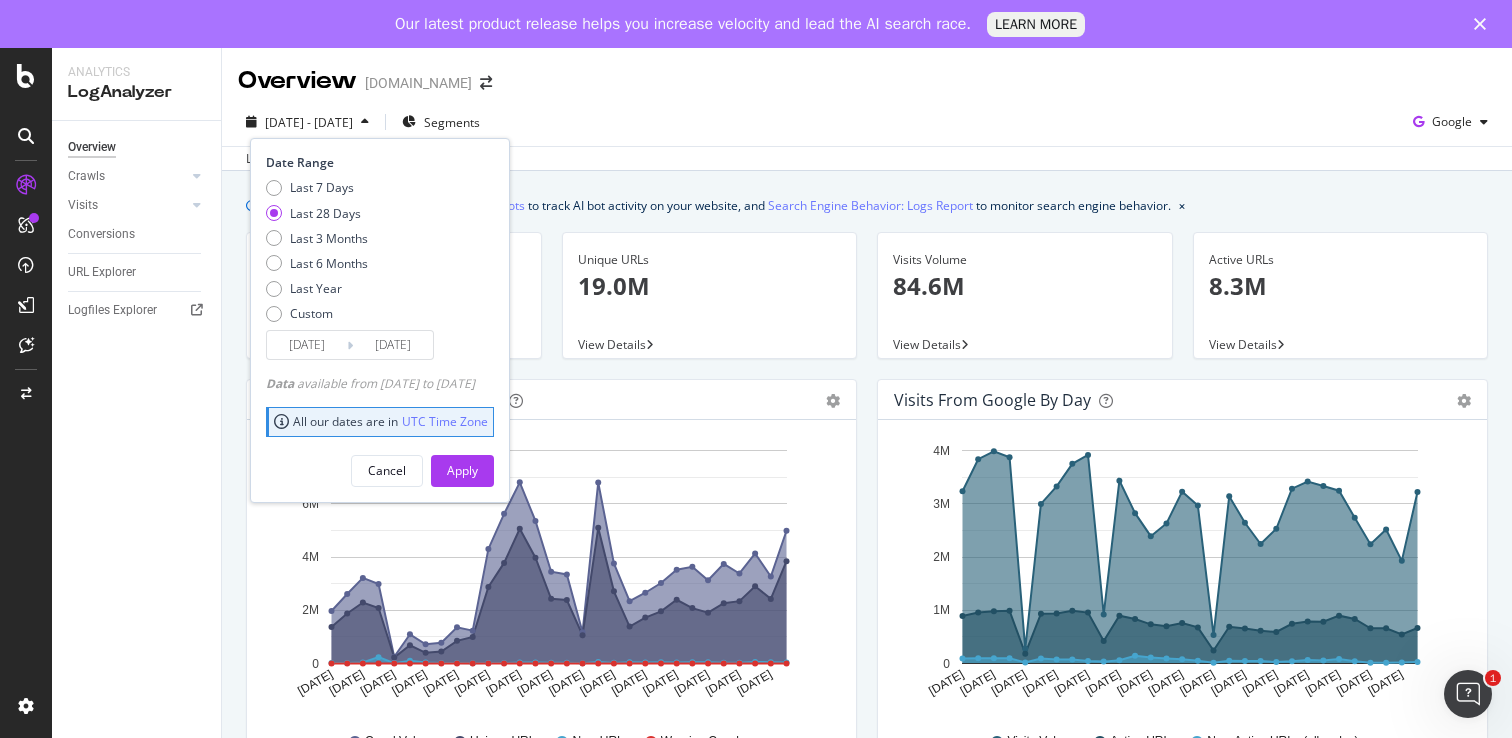 click on "[DATE]" at bounding box center (307, 345) 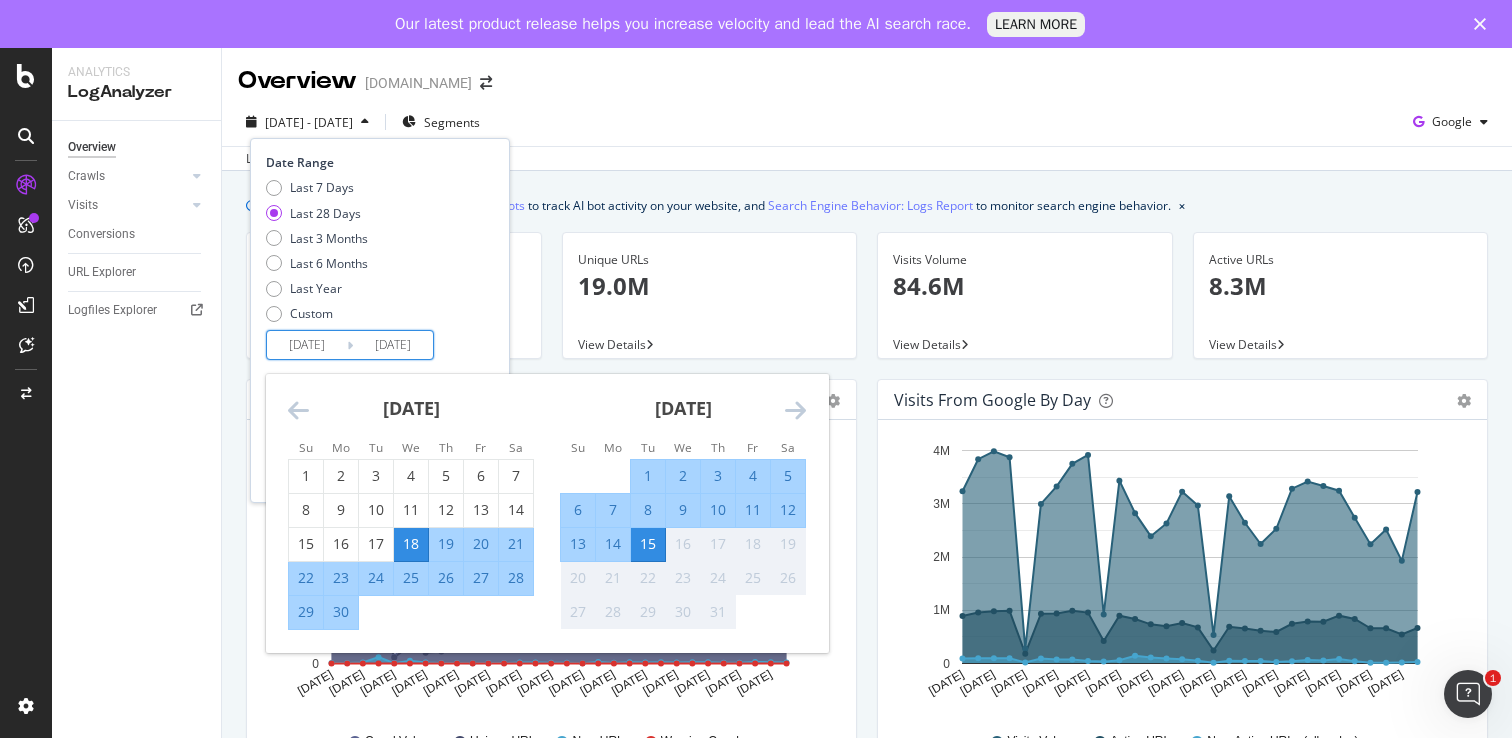 click at bounding box center [298, 410] 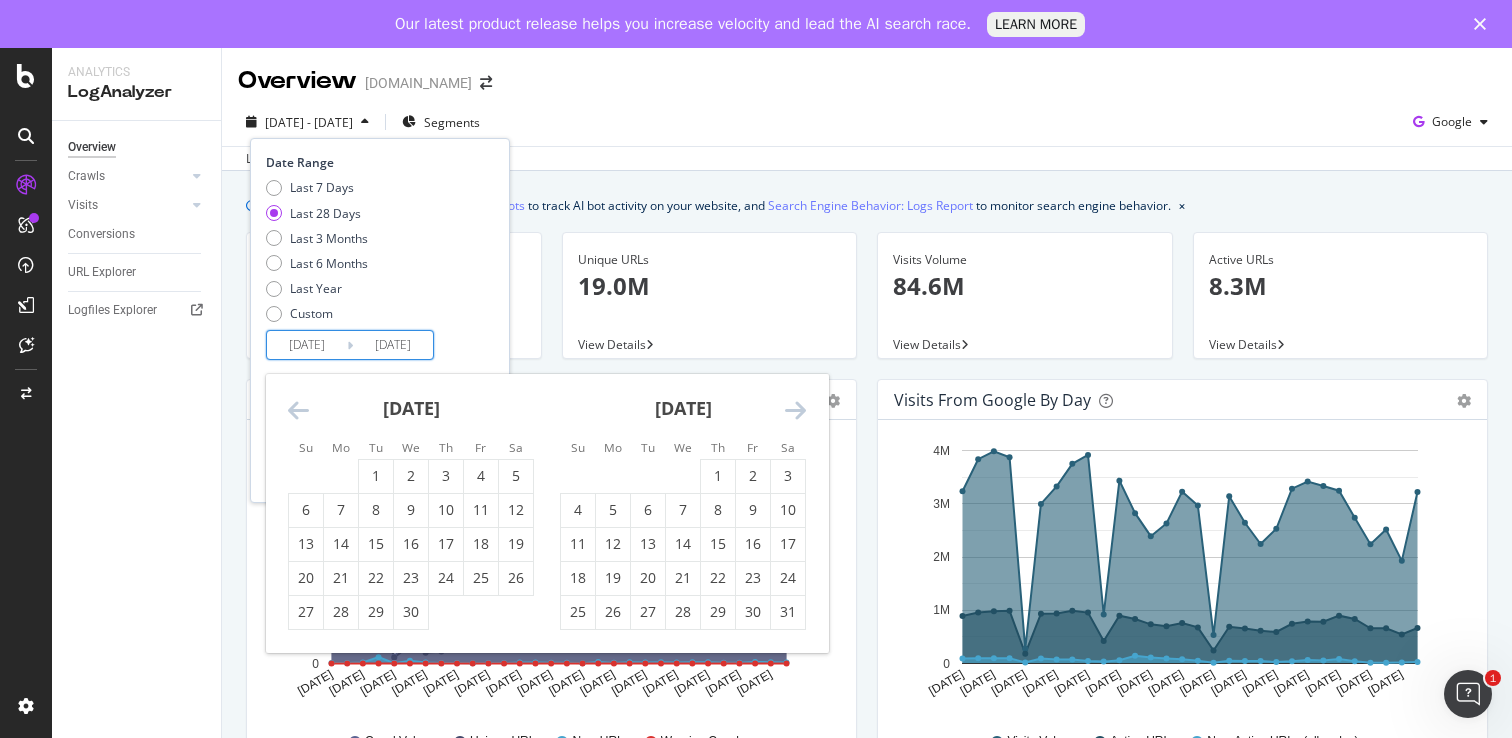 click at bounding box center (298, 410) 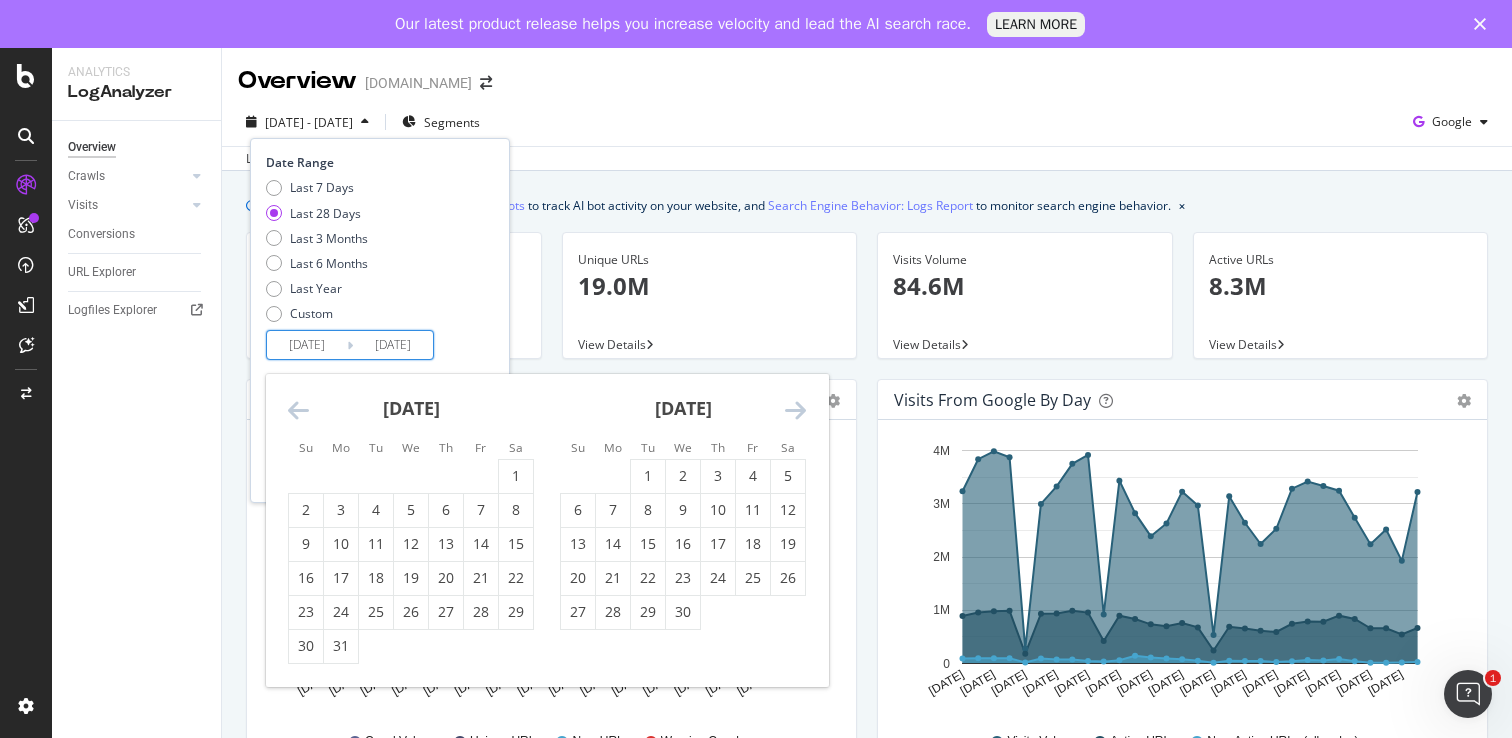 click at bounding box center (298, 410) 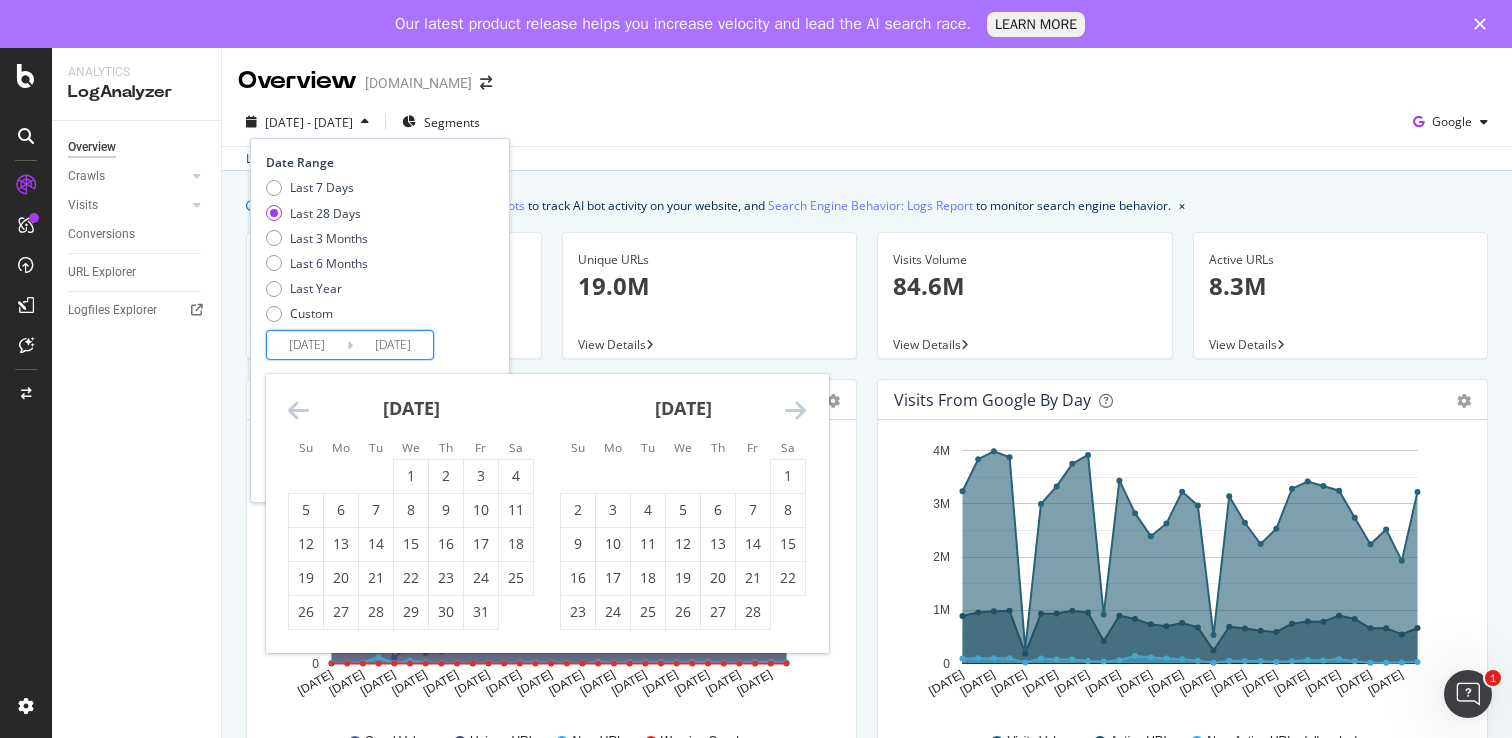 click at bounding box center [298, 410] 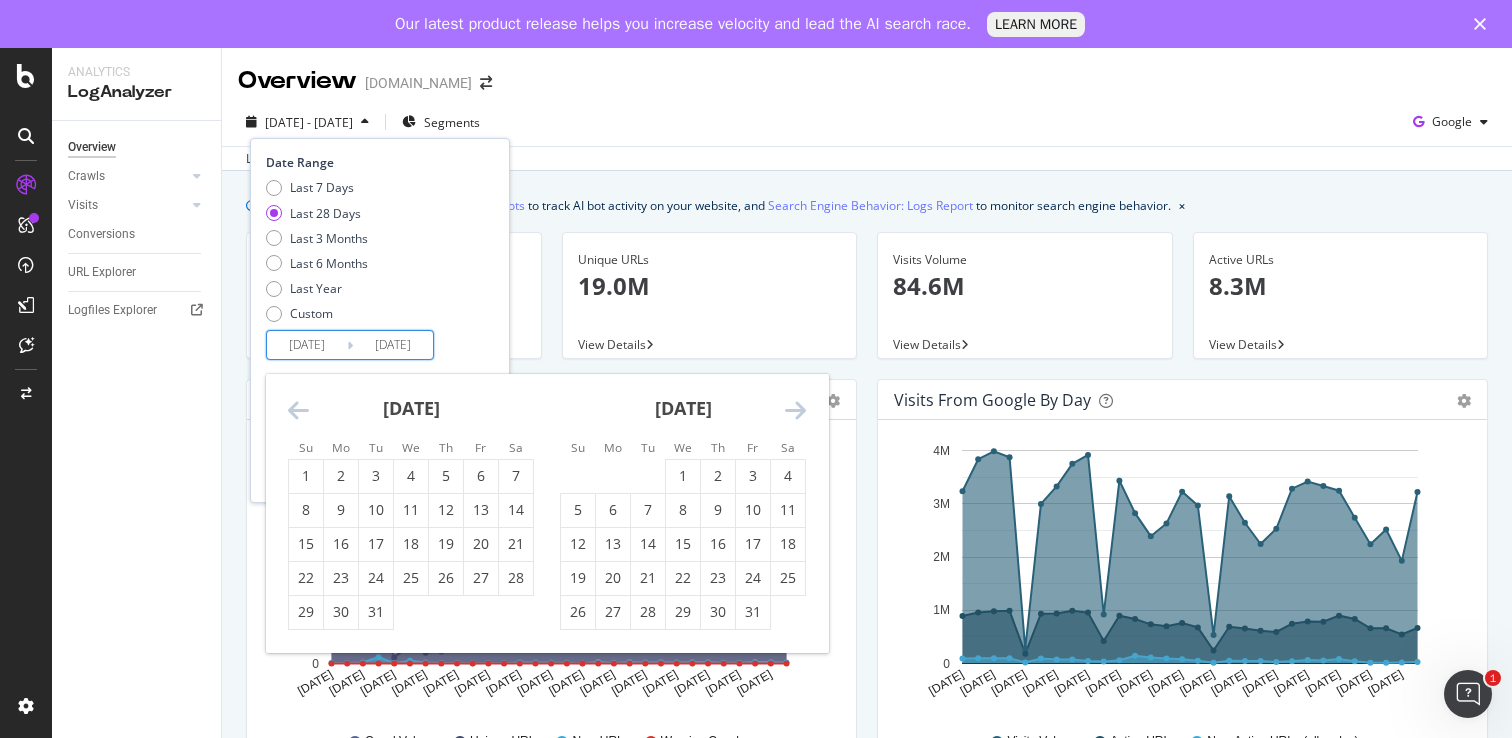 click at bounding box center [298, 410] 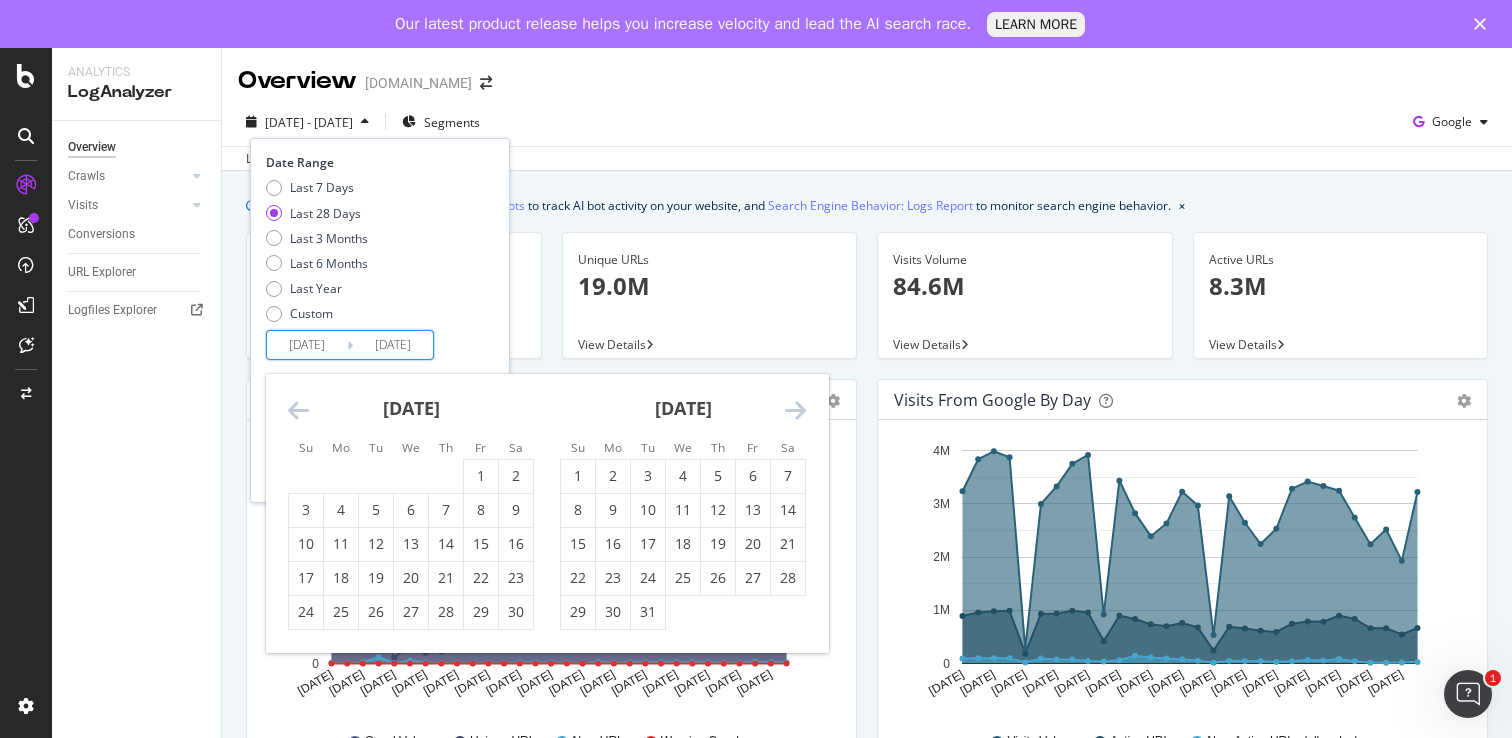 click at bounding box center [298, 410] 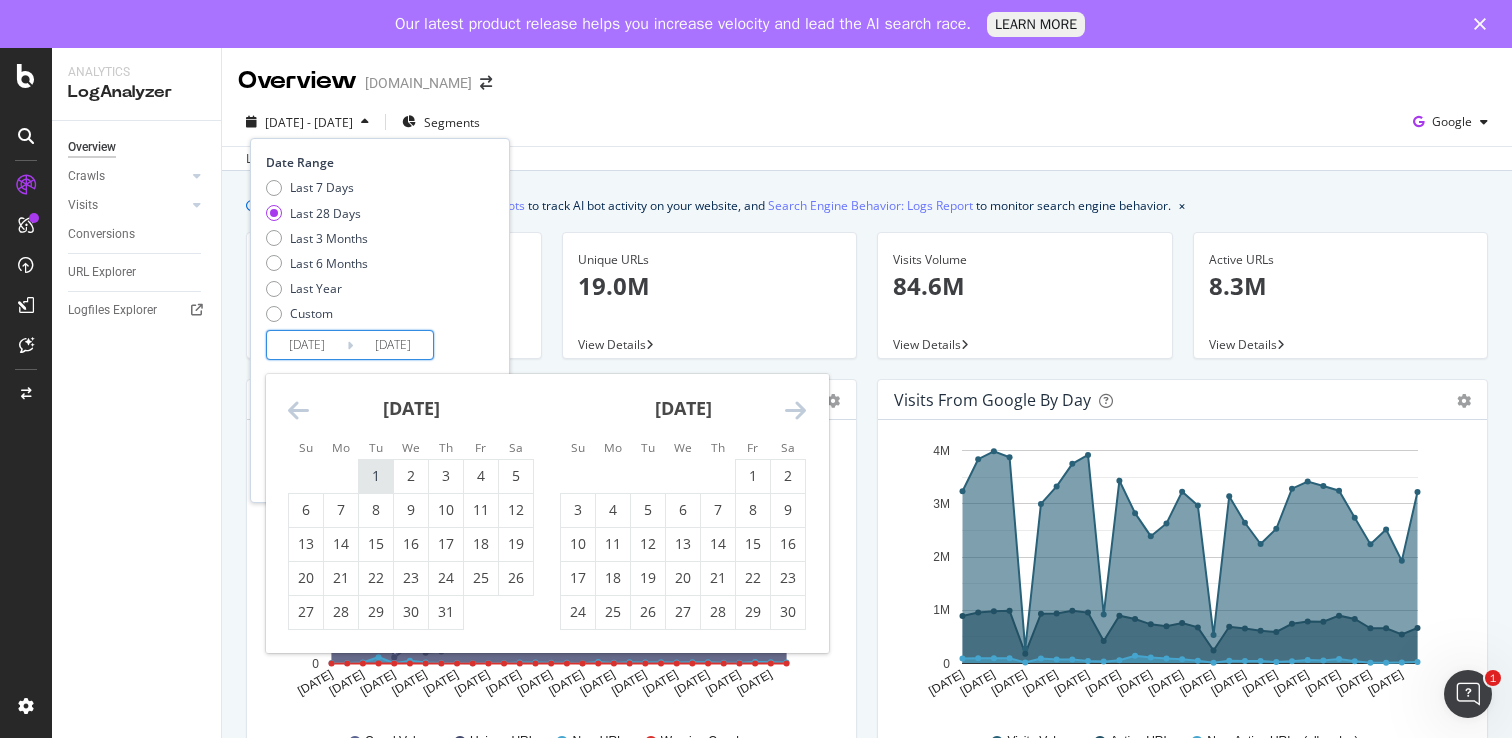 click on "1" at bounding box center [376, 476] 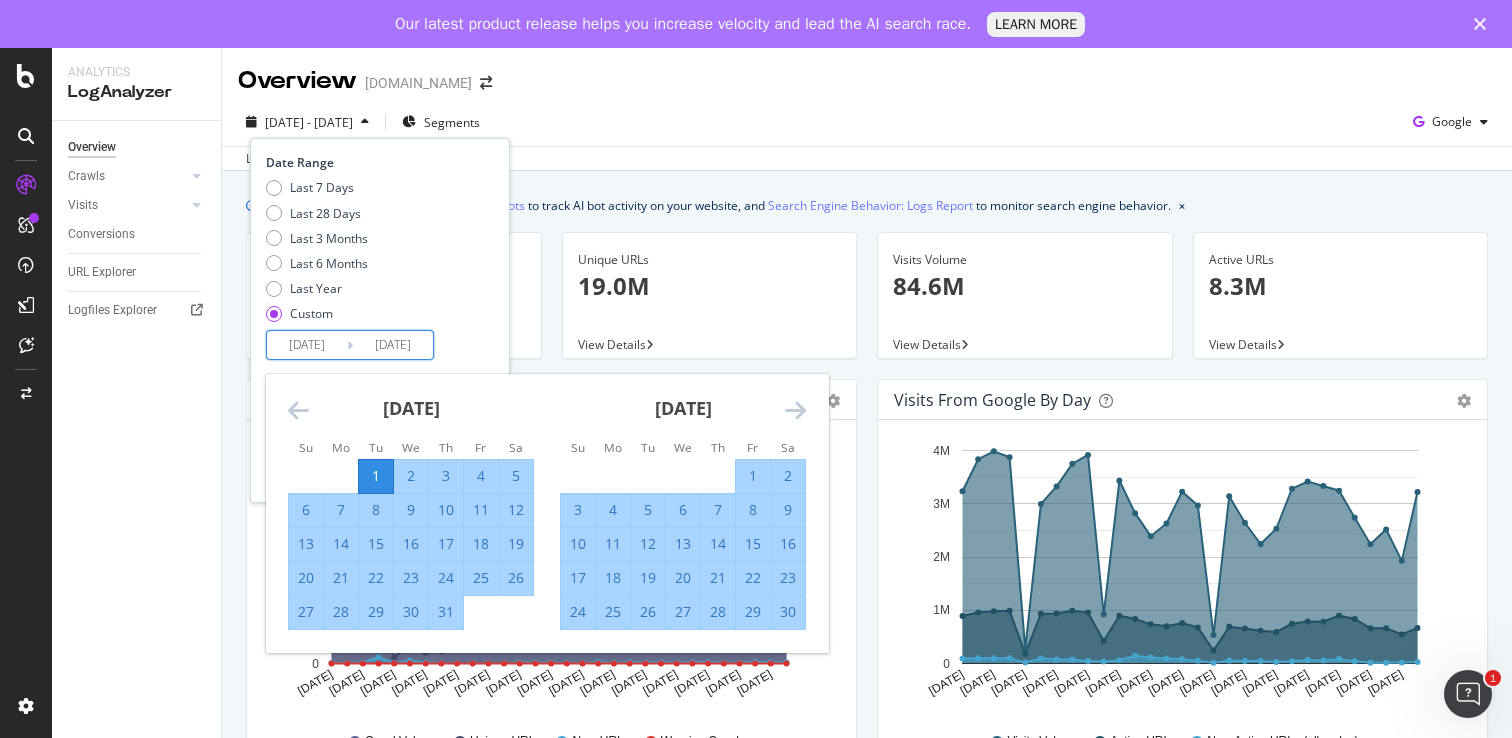 click on "Date Range Last 7 Days Last 28 Days Last 3 Months Last 6 Months Last Year Custom [DATE] Navigate forward to interact with the calendar and select a date. Press the question mark key to get the keyboard shortcuts for changing dates. Su Mo Tu We Th Fr Sa Su Mo Tu We Th Fr Sa [DATE] 1 2 3 4 5 6 7 8 9 10 11 12 13 14 15 16 17 18 19 20 21 22 23 24 25 26 27 28 29 [DATE] 1 2 3 4 5 6 7 8 9 10 11 12 13 14 15 16 17 18 19 20 21 22 23 24 25 26 27 28 29 30 31 [DATE] 1 2 3 4 5 6 7 8 9 10 11 12 13 14 15 16 17 18 19 20 21 22 23 24 25 26 27 28 29 [DATE] 1 2 3 4 5 6 7 8 9 10 11 12 13 14 15 16 17 18 19 20 21 22 23 24 25 26 27 28 29 30 31 [DATE] Navigate backward to interact with the calendar and select a date. Press the question mark key to get the keyboard shortcuts for changing dates." at bounding box center (377, 257) 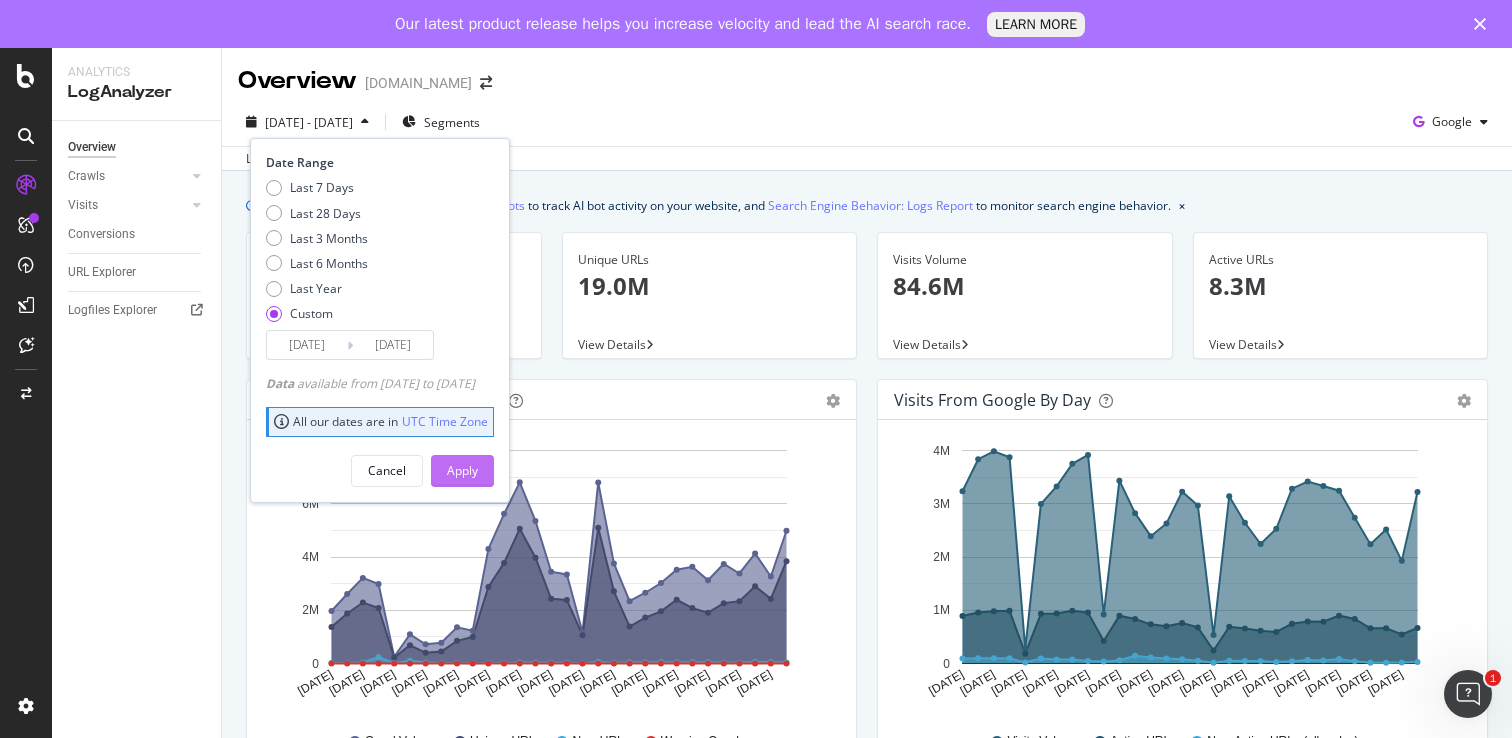 click on "Apply" at bounding box center [462, 471] 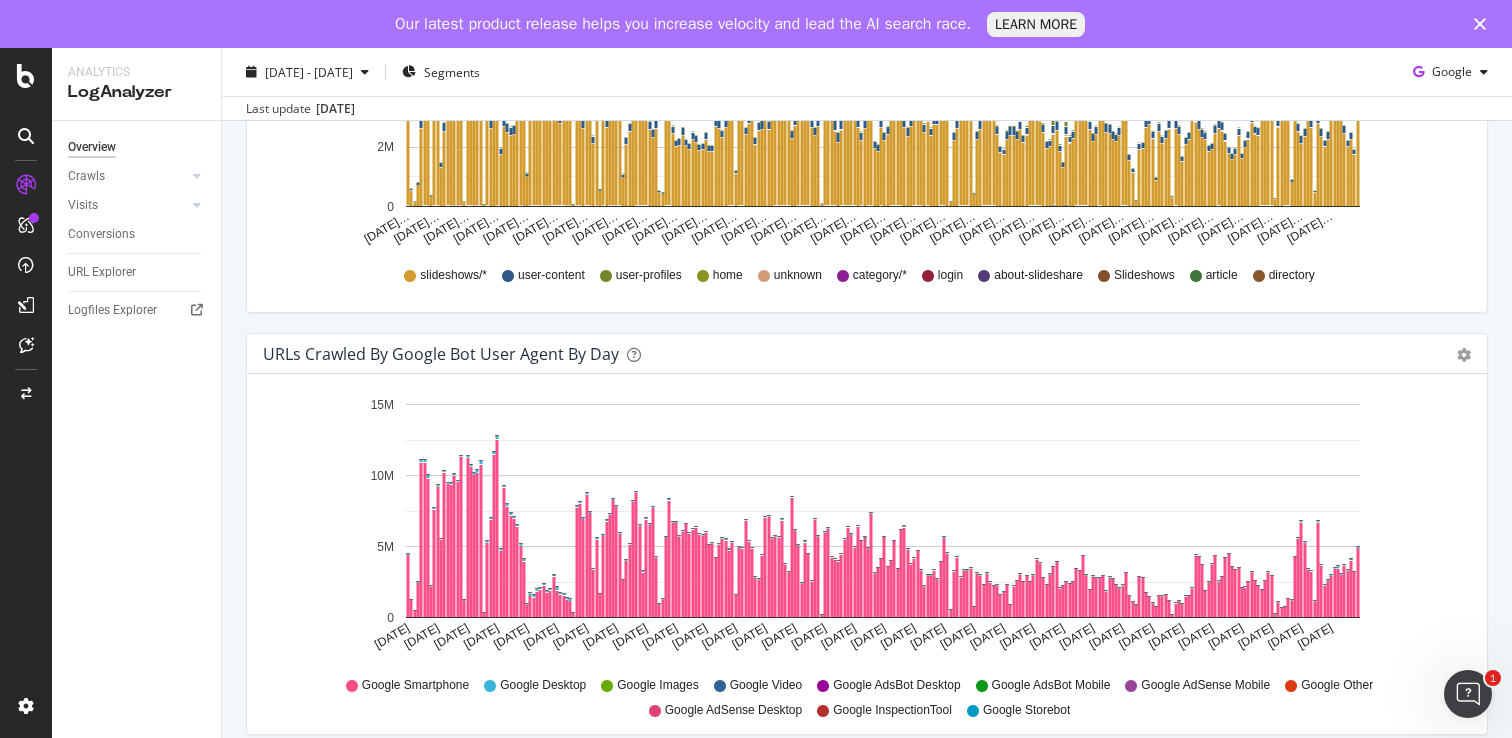 scroll, scrollTop: 1736, scrollLeft: 0, axis: vertical 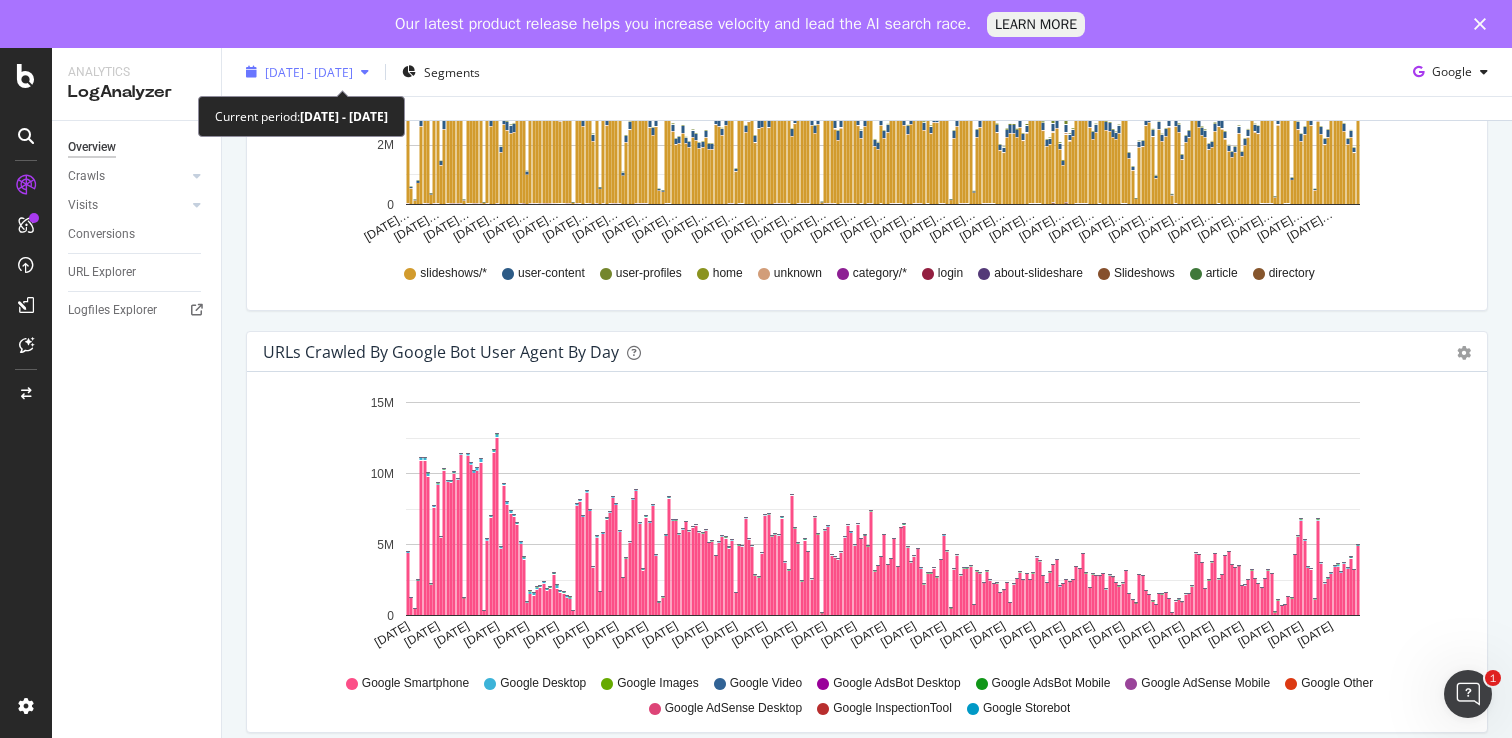 click on "[DATE] - [DATE]" at bounding box center [309, 71] 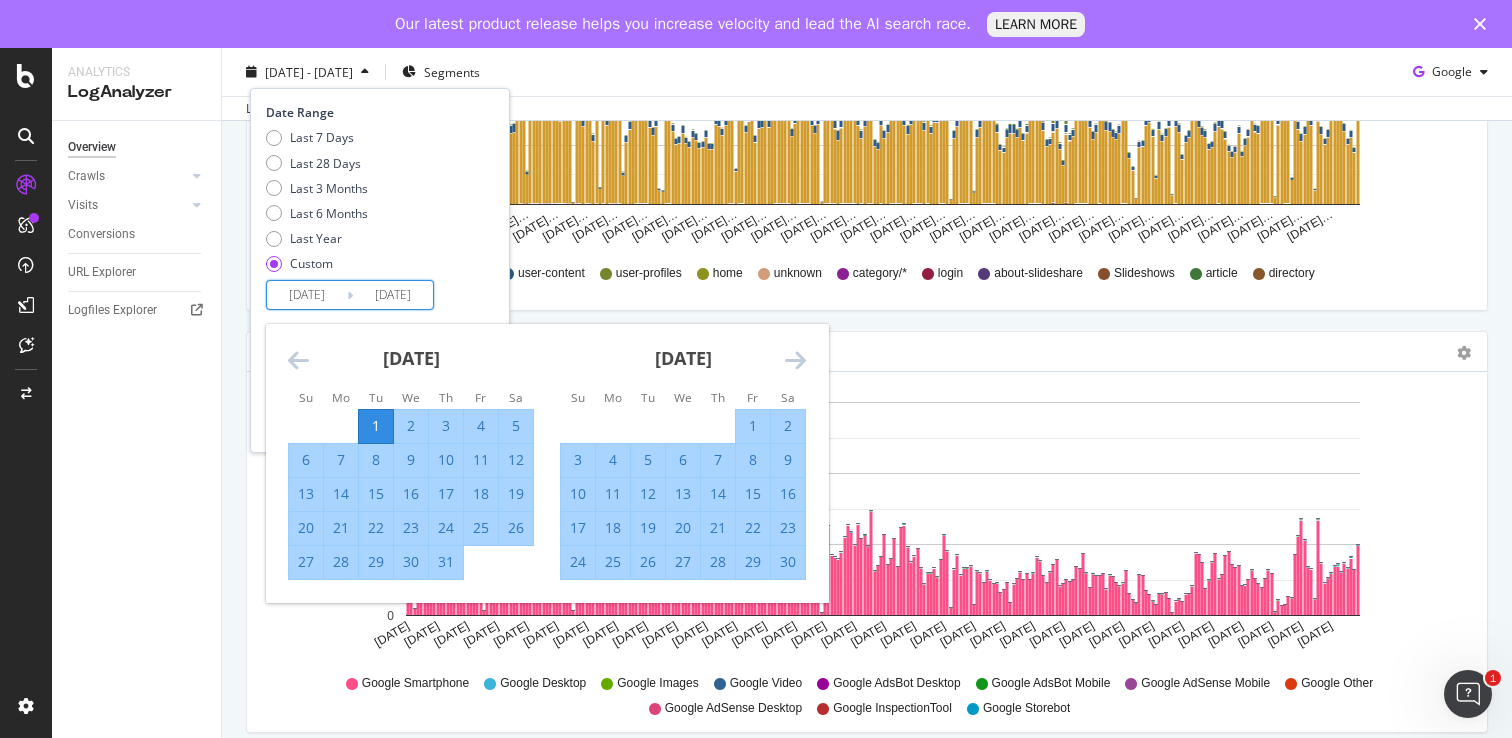 click on "[DATE]" at bounding box center (307, 295) 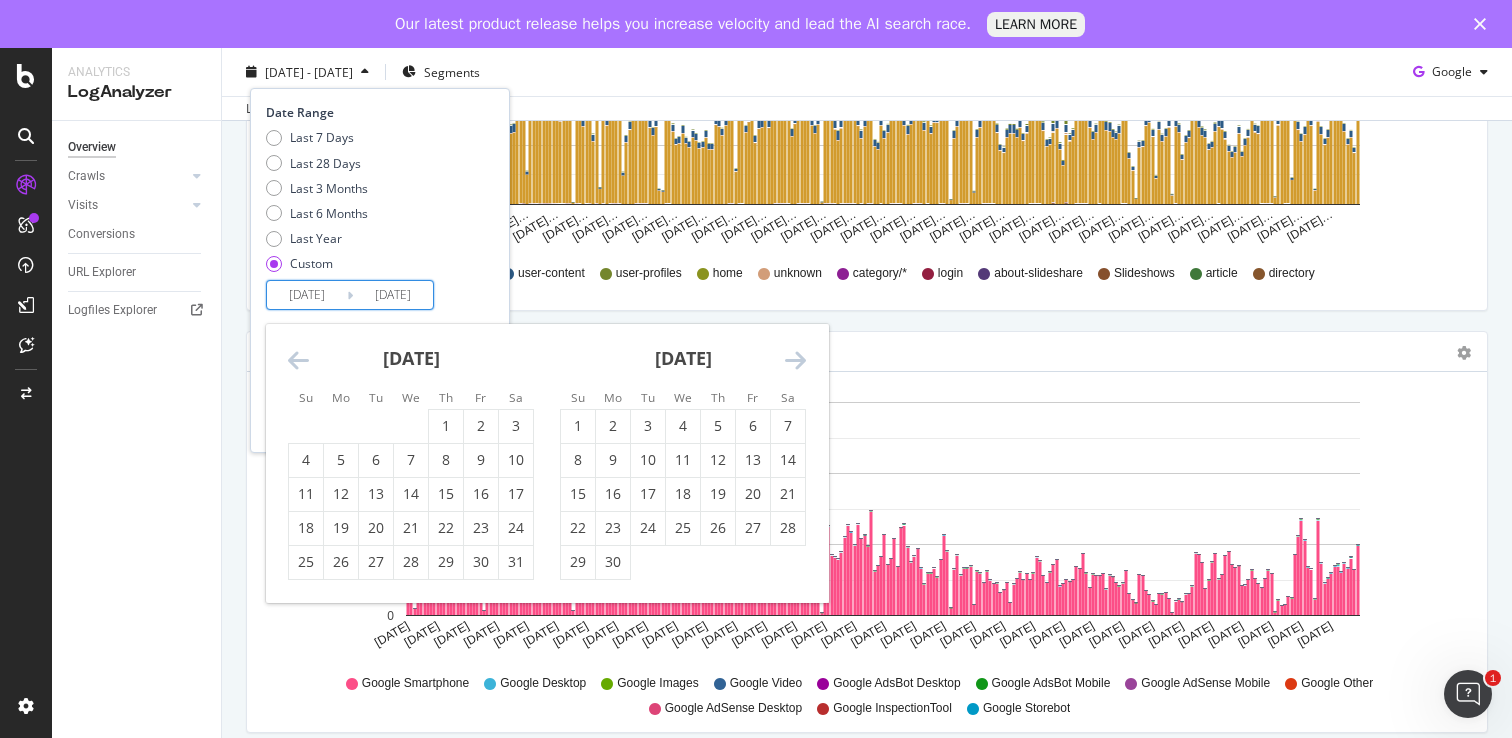 click at bounding box center (298, 360) 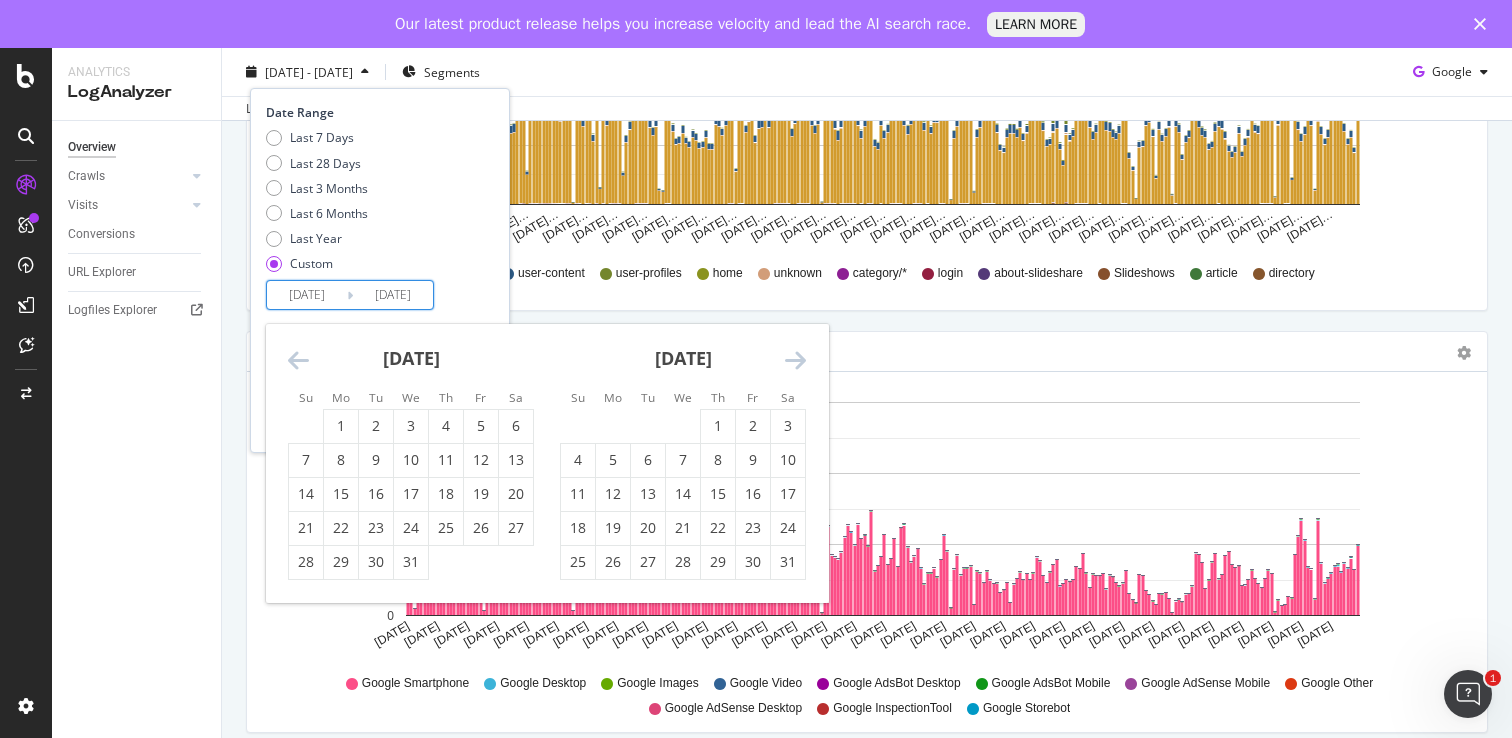 click at bounding box center [298, 360] 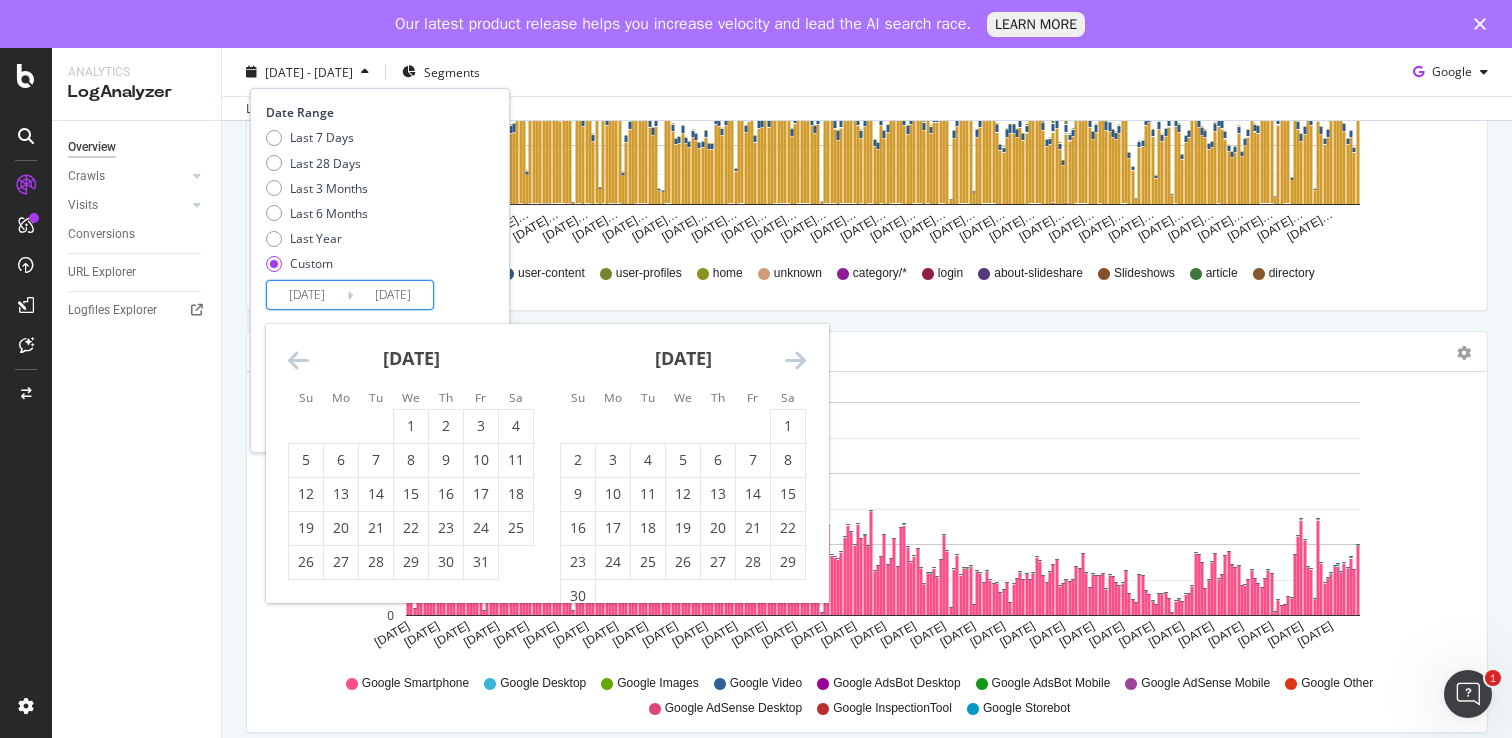 click at bounding box center (298, 360) 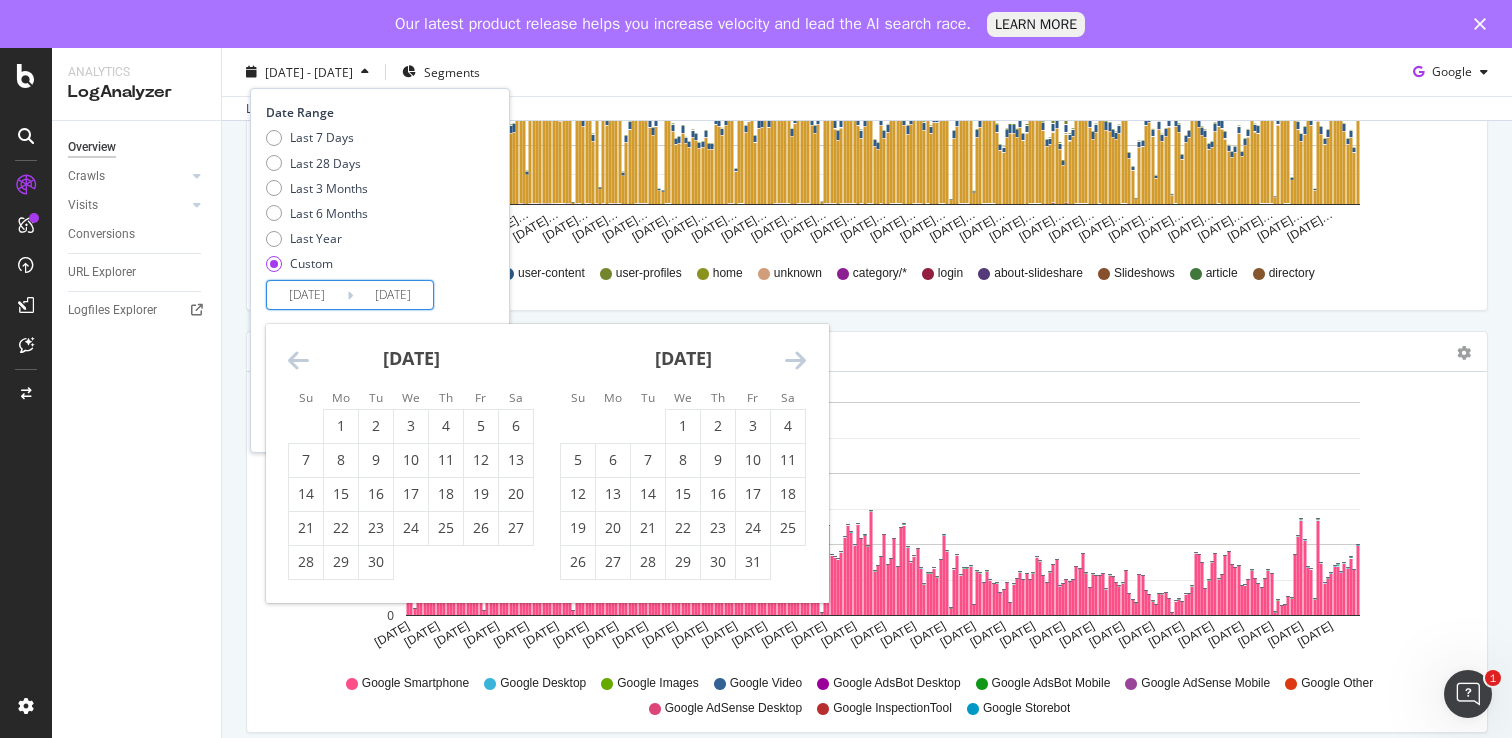 click at bounding box center [298, 360] 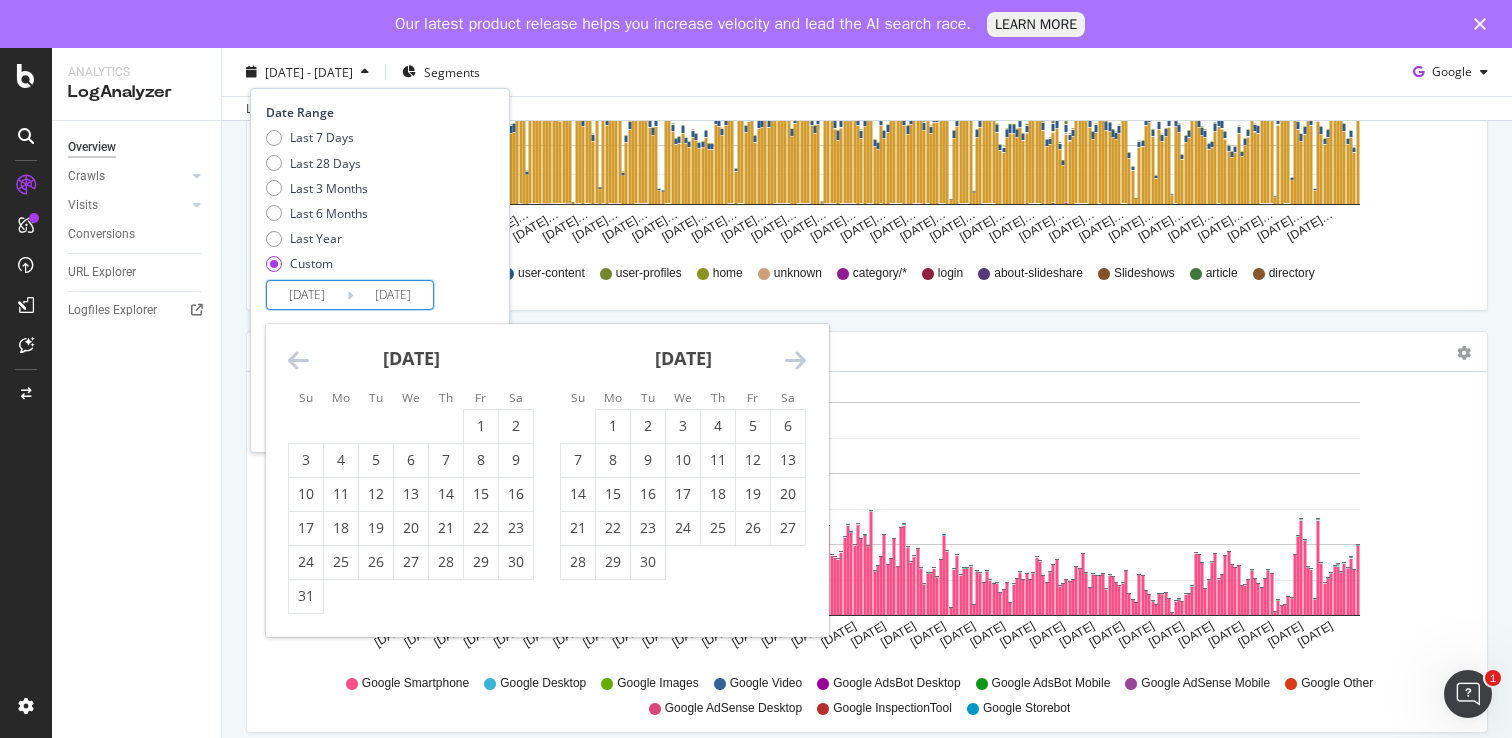 click at bounding box center (298, 360) 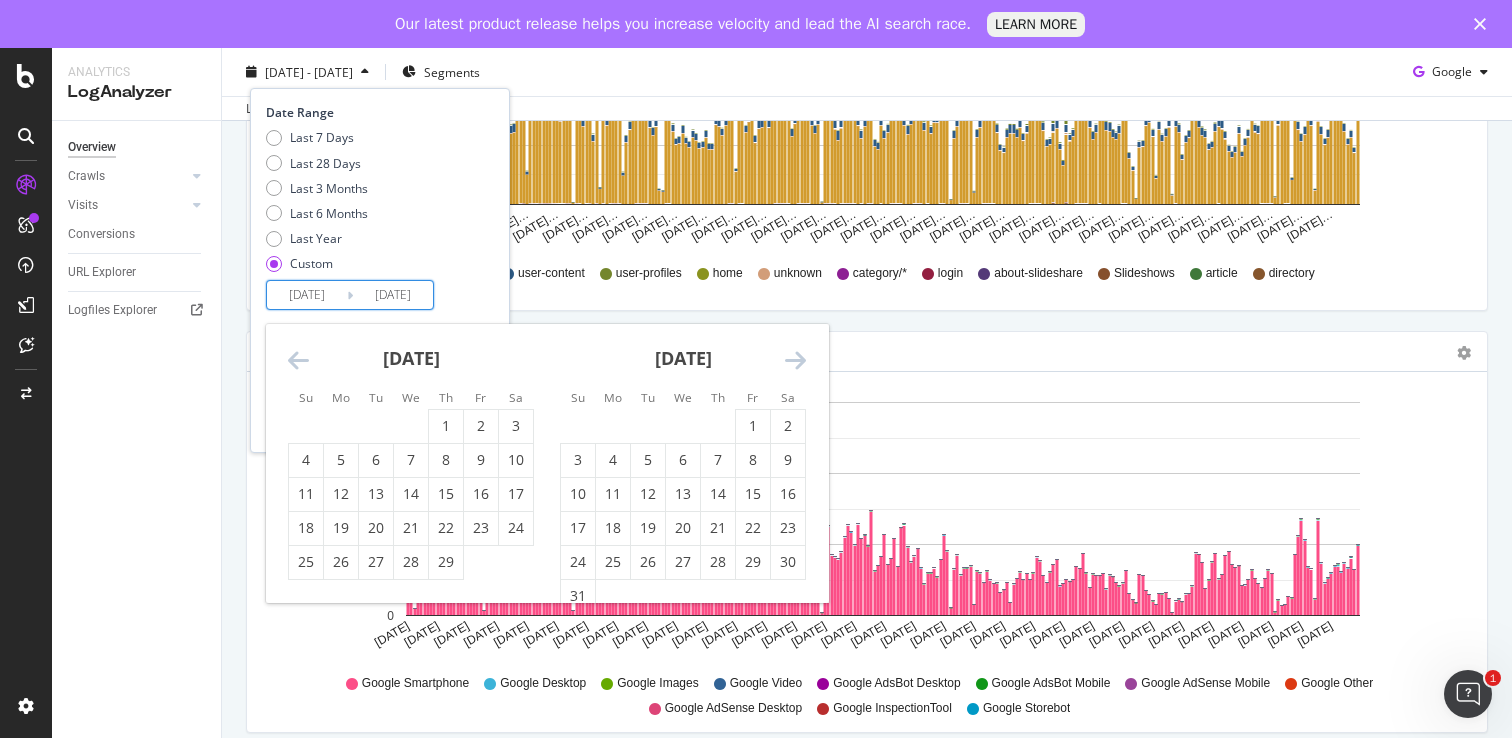 click at bounding box center (298, 360) 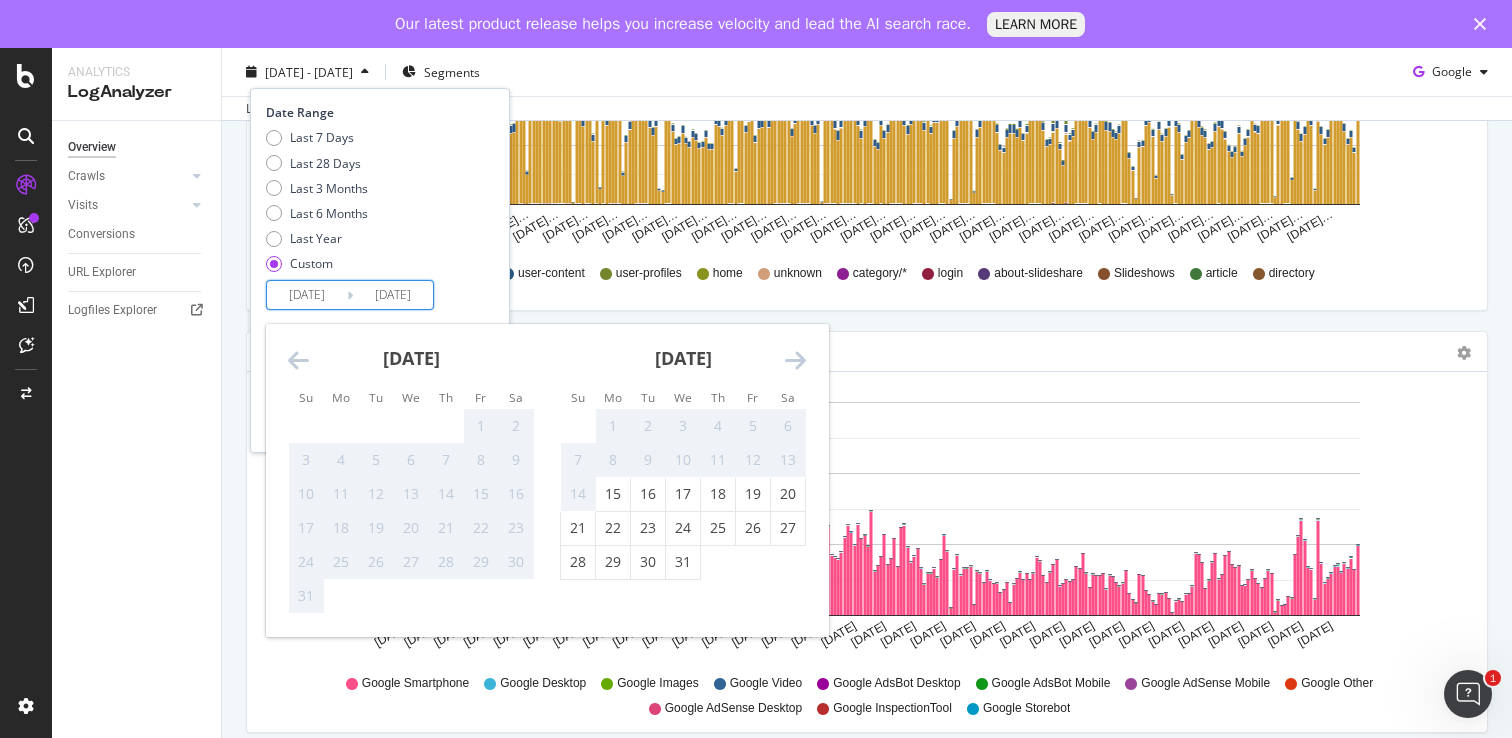 click at bounding box center (298, 360) 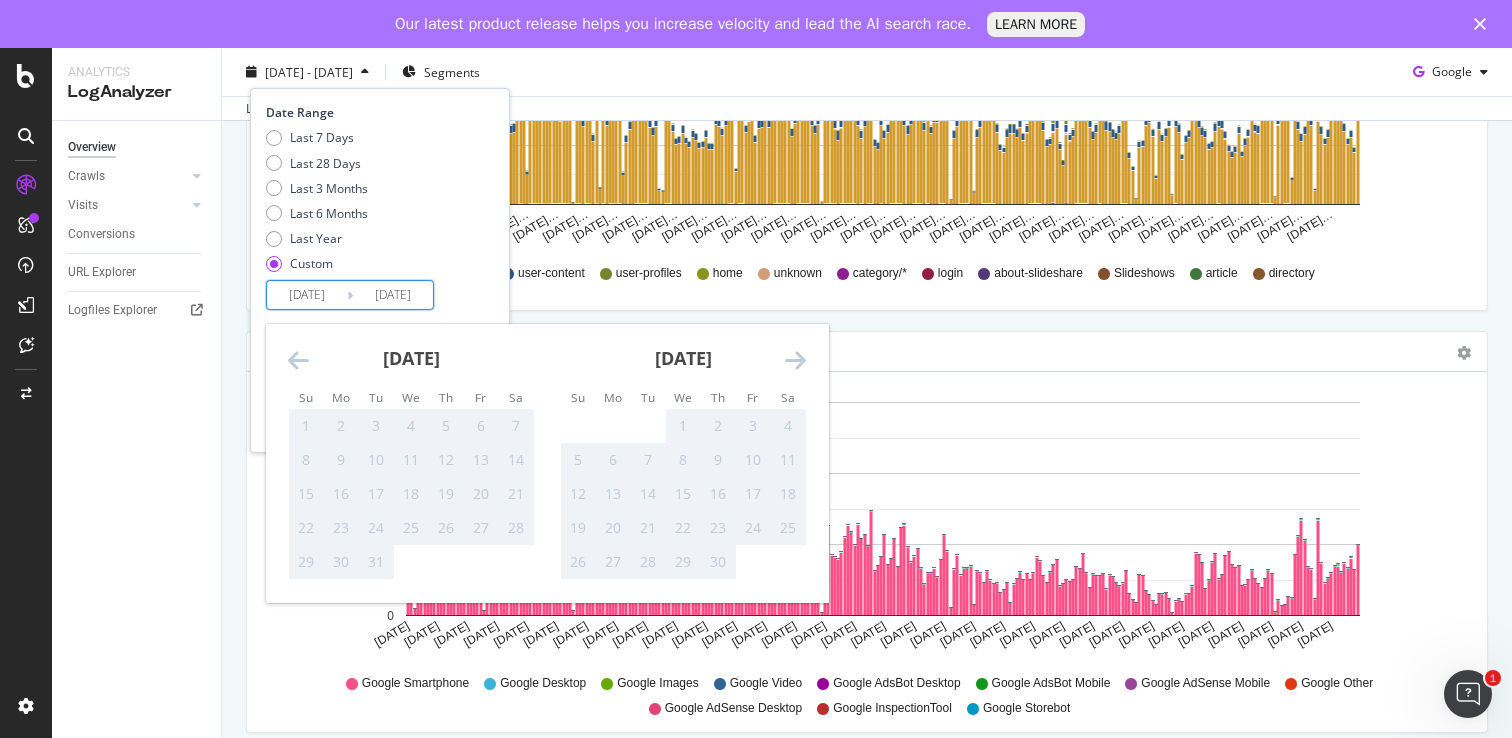 click at bounding box center (795, 360) 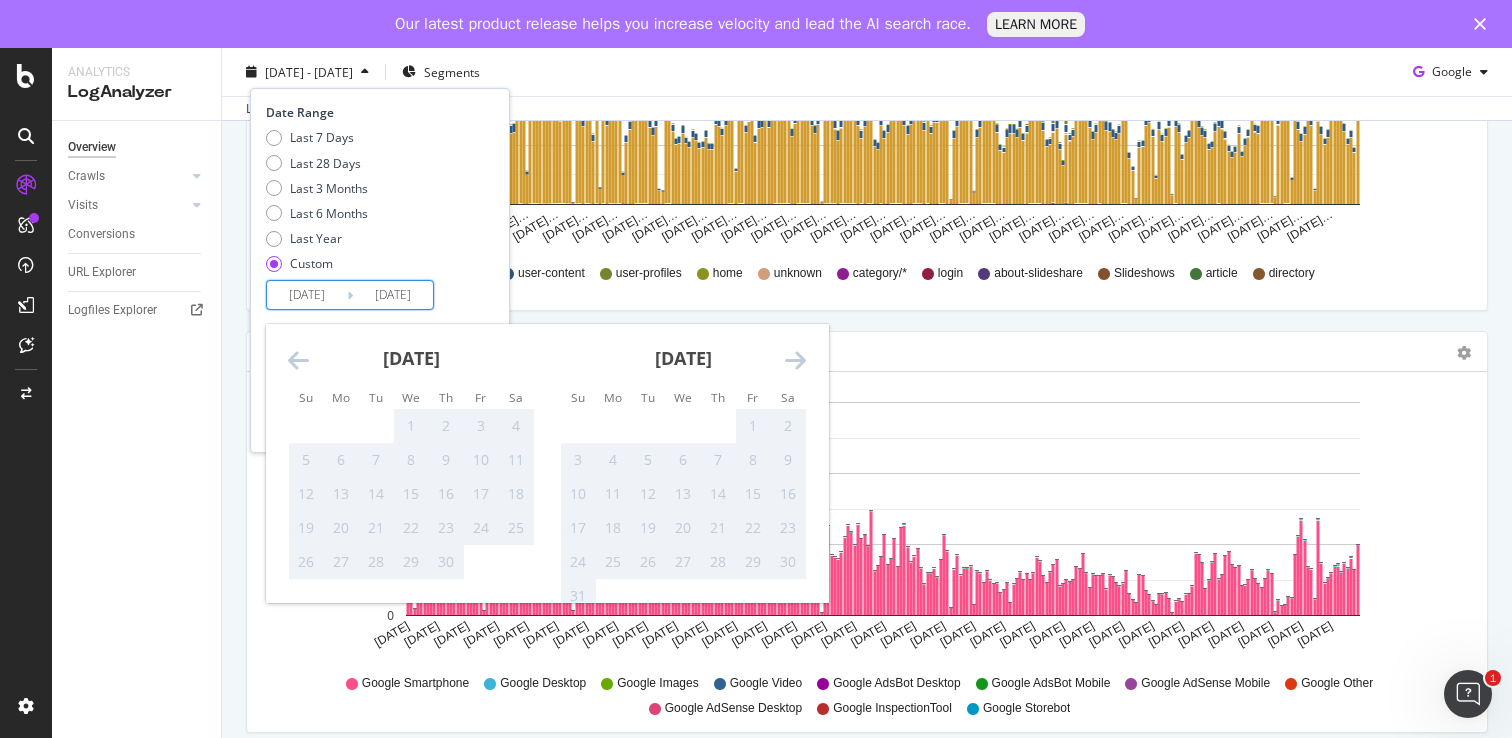 click at bounding box center (795, 360) 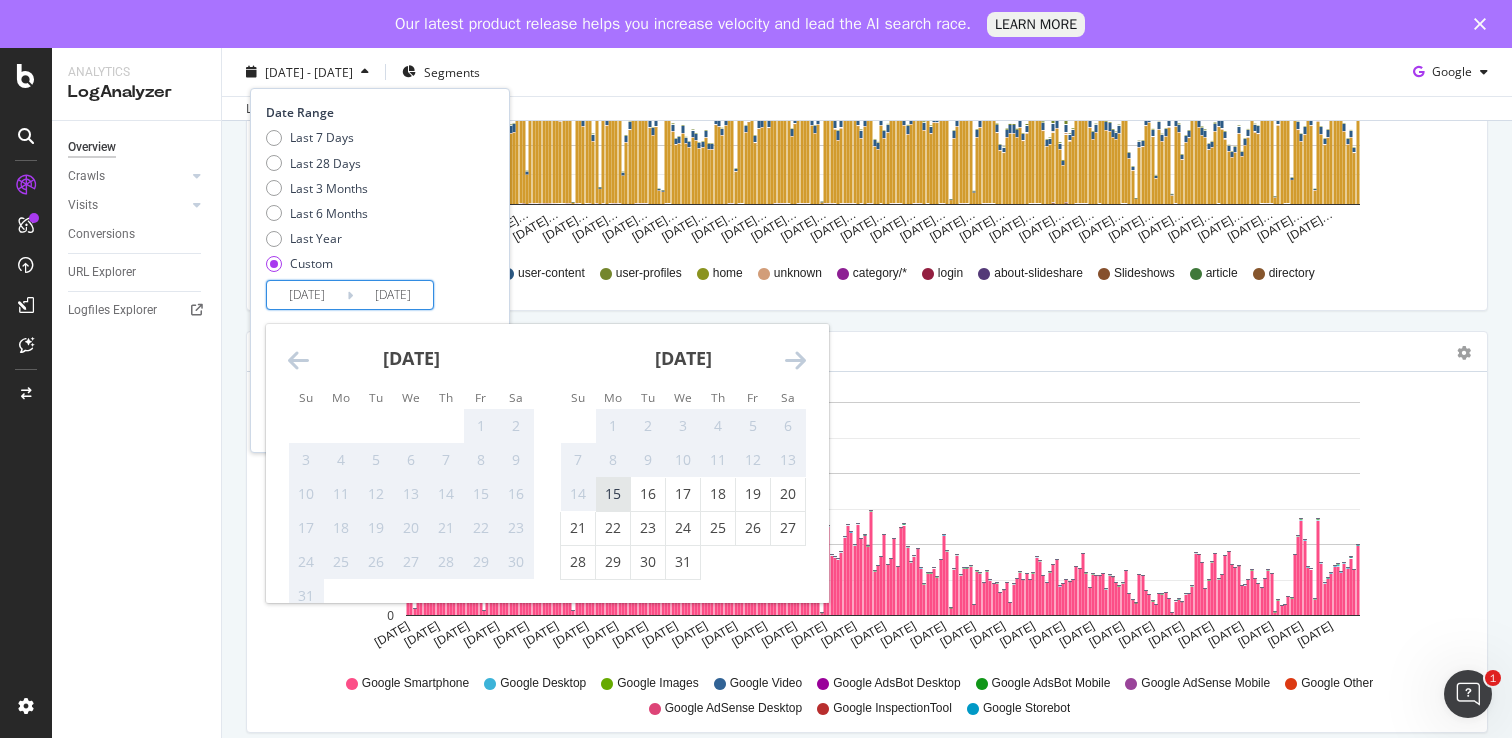 click on "15" at bounding box center [613, 494] 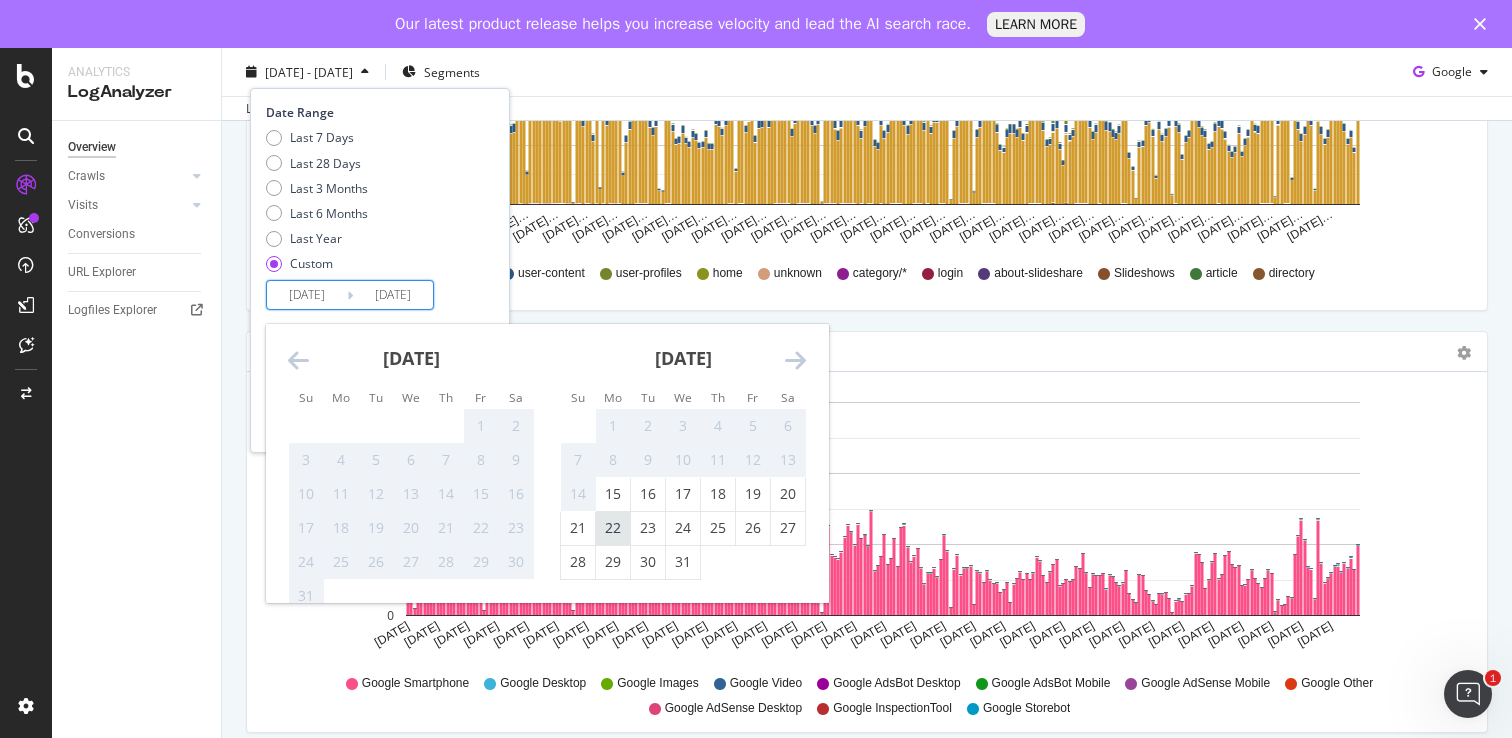 type on "[DATE]" 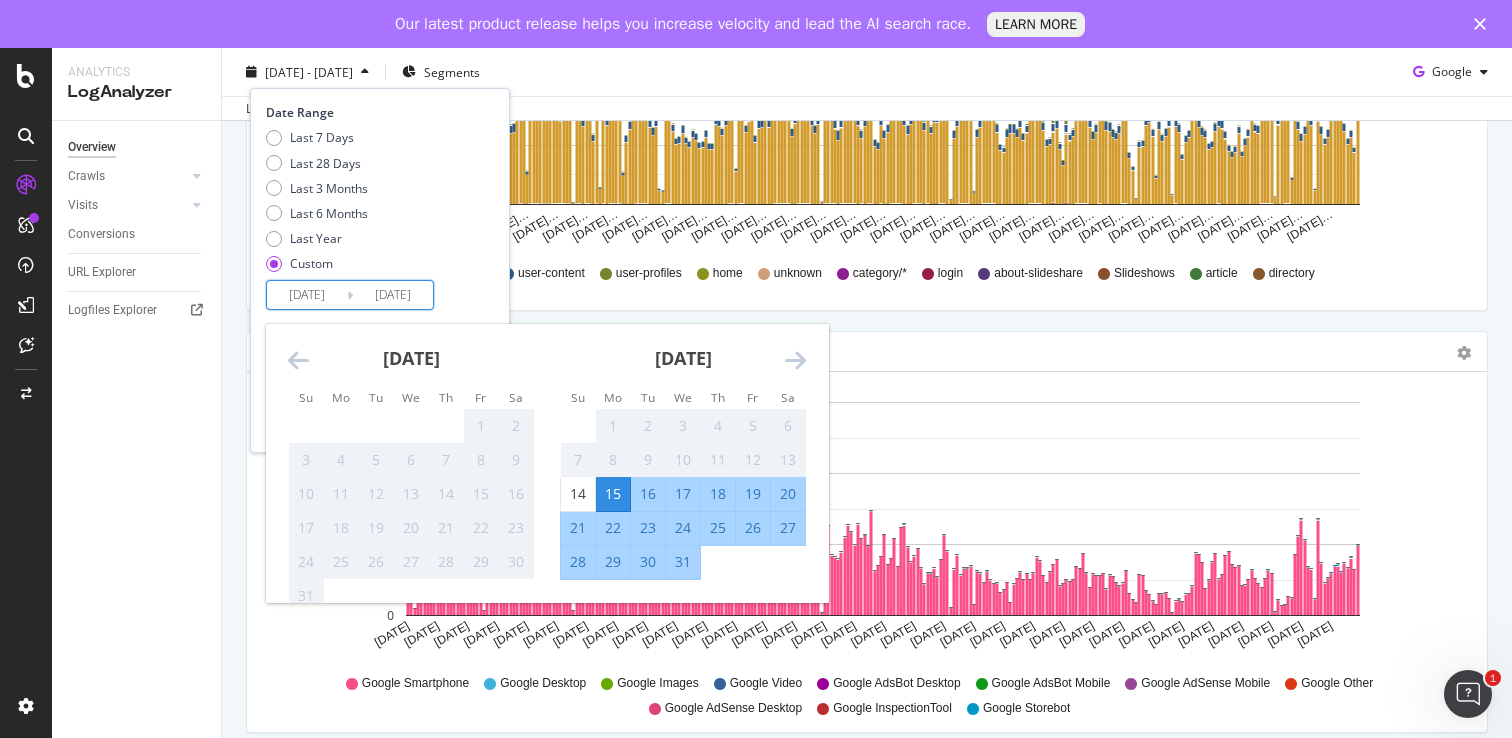 click on "Last 7 Days Last 28 Days Last 3 Months Last 6 Months Last Year Custom" at bounding box center (377, 204) 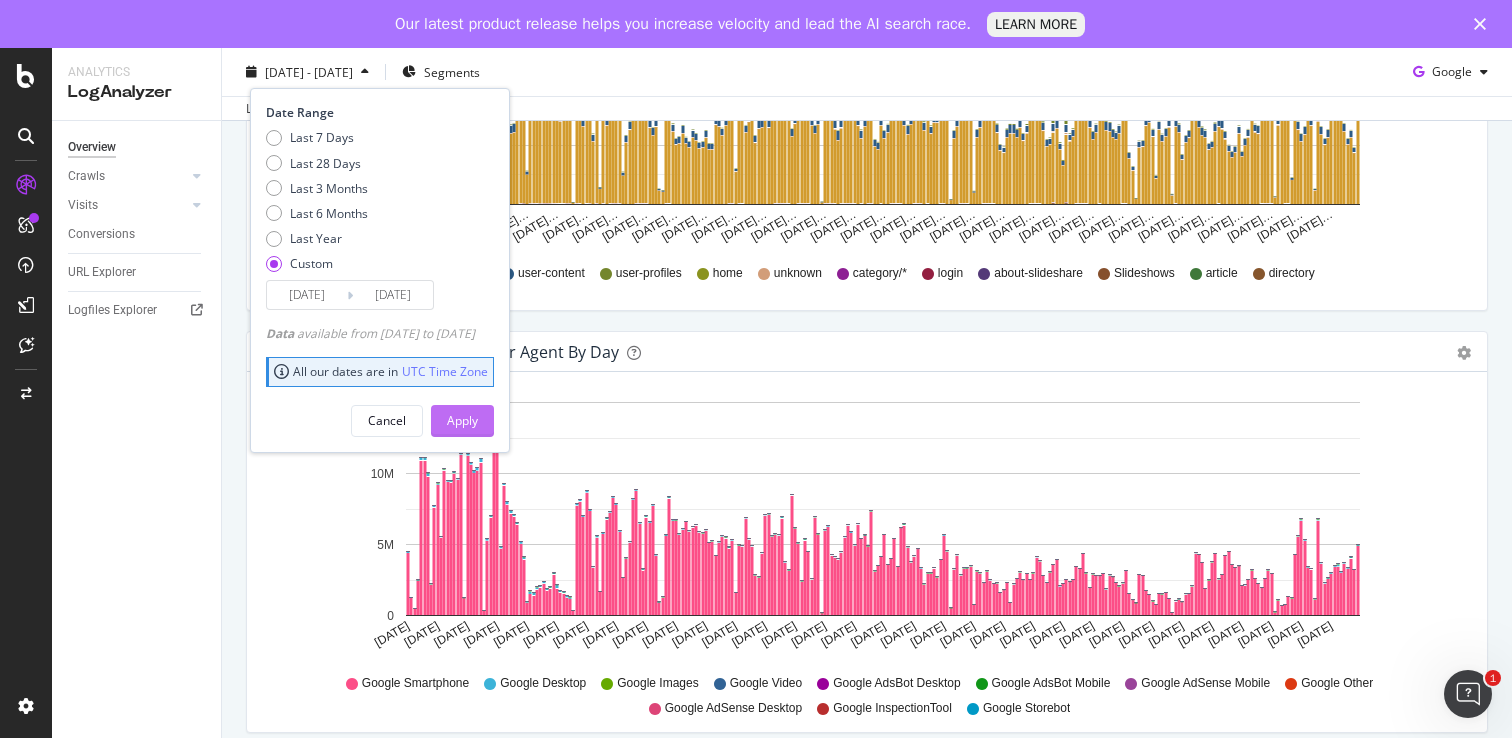 click on "Apply" at bounding box center (462, 420) 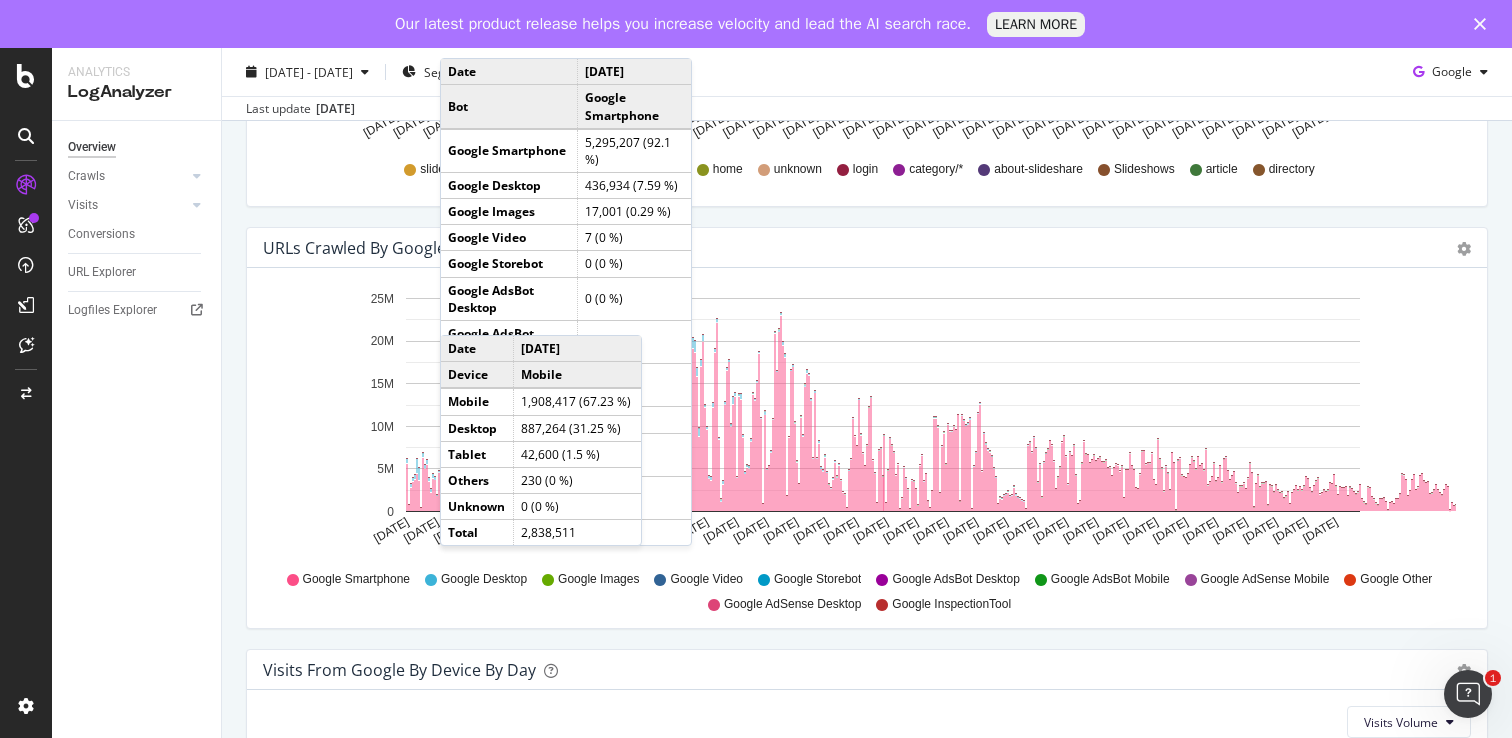 scroll, scrollTop: 1838, scrollLeft: 0, axis: vertical 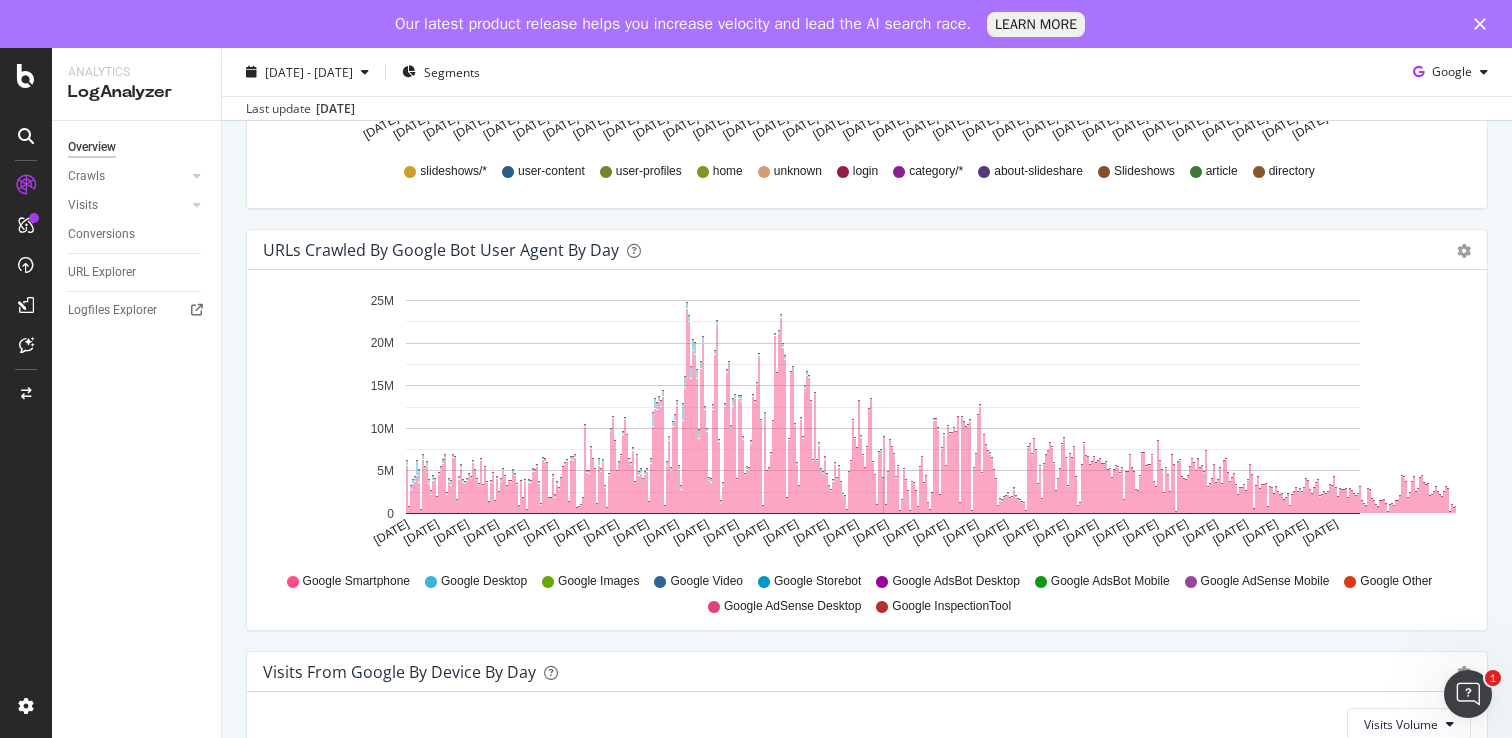 click on "Visits from Google By Segment By Day Timeline (by Value) Table All Devices Visits Volume Segment Pagetype Hold CMD (⌘) while clicking to filter the report. [DATE]… [DATE]… [DATE]… [DATE]… [DATE]… [DATE]… [DATE]… [DATE]… [DATE]… [DATE]… [DATE]… [DATE]… [DATE]… [DATE]… [DATE]… [DATE]… [DATE]… [DATE]… [DATE]… [DATE]… [DATE]… [DATE]… [DATE]… [DATE]… [DATE]… [DATE]… [DATE]… [DATE]… [DATE]… [DATE]… [DATE]… [DATE]… 0 2M 4M 6M Date pagetype = Slideshows pagetype = about-slideshare pagetype = article pagetype = category/* pagetype = directory pagetype = home pagetype = login pagetype = slideshows/* pagetype = unknown pagetype = user-content pagetype = user-profiles [DATE] 0 226 0 27 0 19,218 497 3,871 77 3,776,356 13,692 [DATE] 4 25 0 1 0 1,904 63 435 4 361,233 1,460 [DATE] 0 121 0 20 0 10,969 245 2,133 31 1,965,614 7,266 [DATE] 5 999 0 18,697 0 17,375 574 8,401 189 3,066,584 41,072 [DATE] 5 234 0 36 0 16,993 445 5,307 54 11,201" at bounding box center (867, 18) 